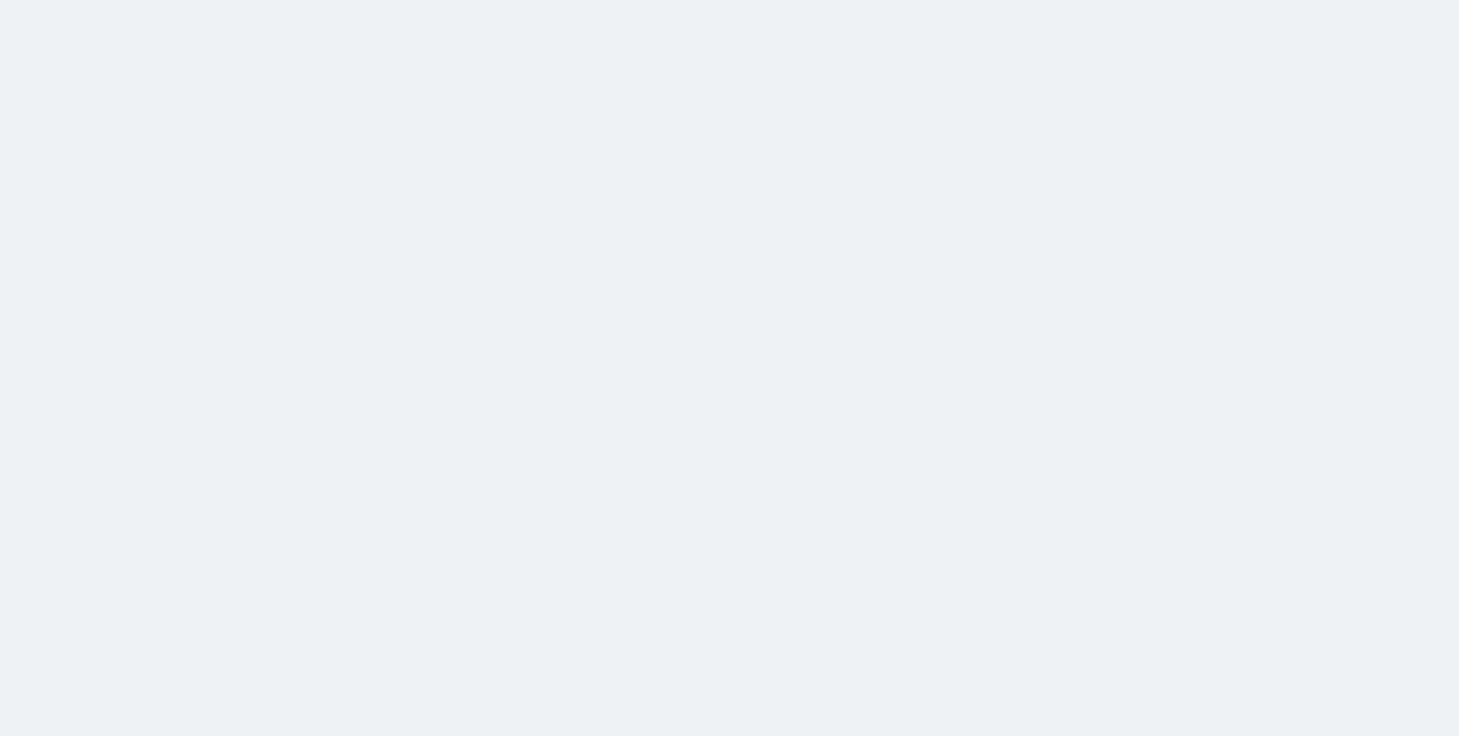 scroll, scrollTop: 0, scrollLeft: 0, axis: both 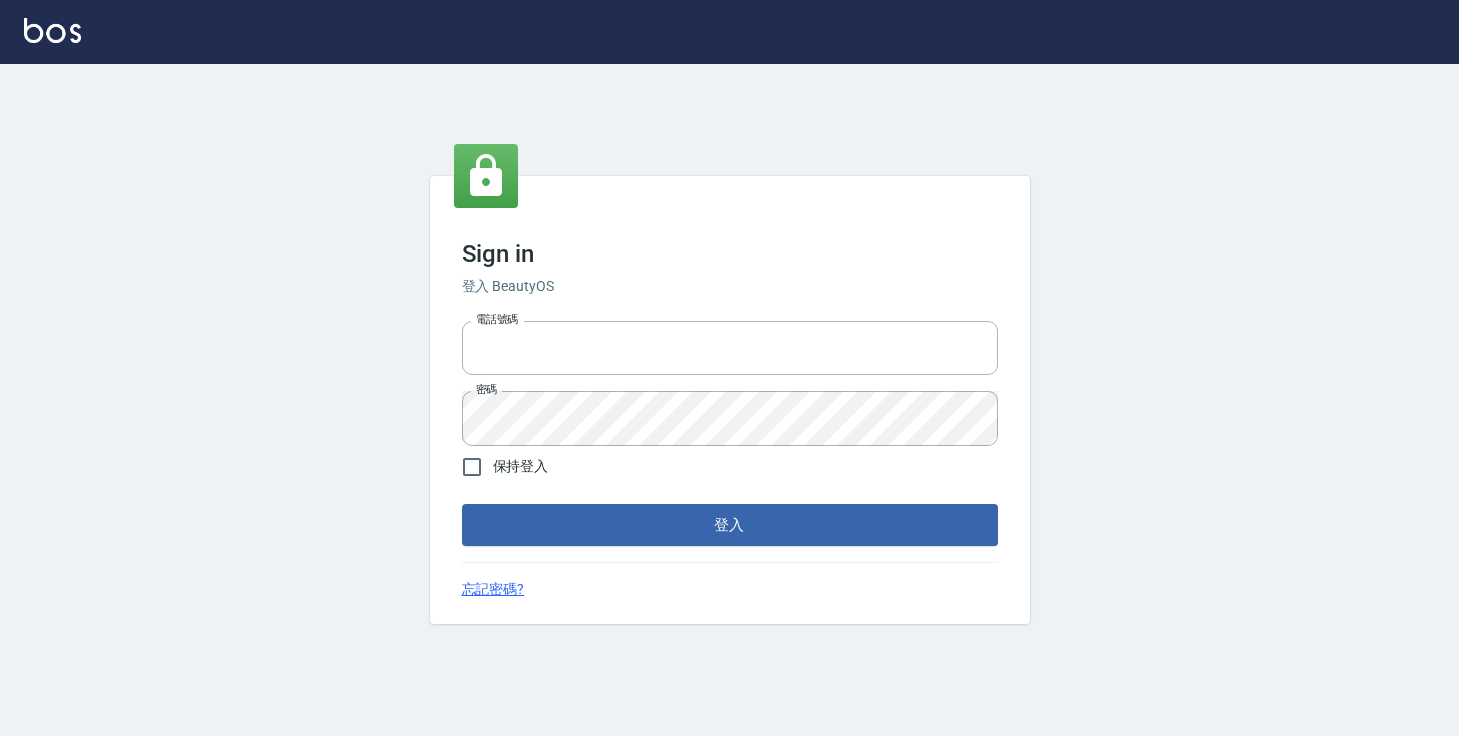 type on "[PHONE]" 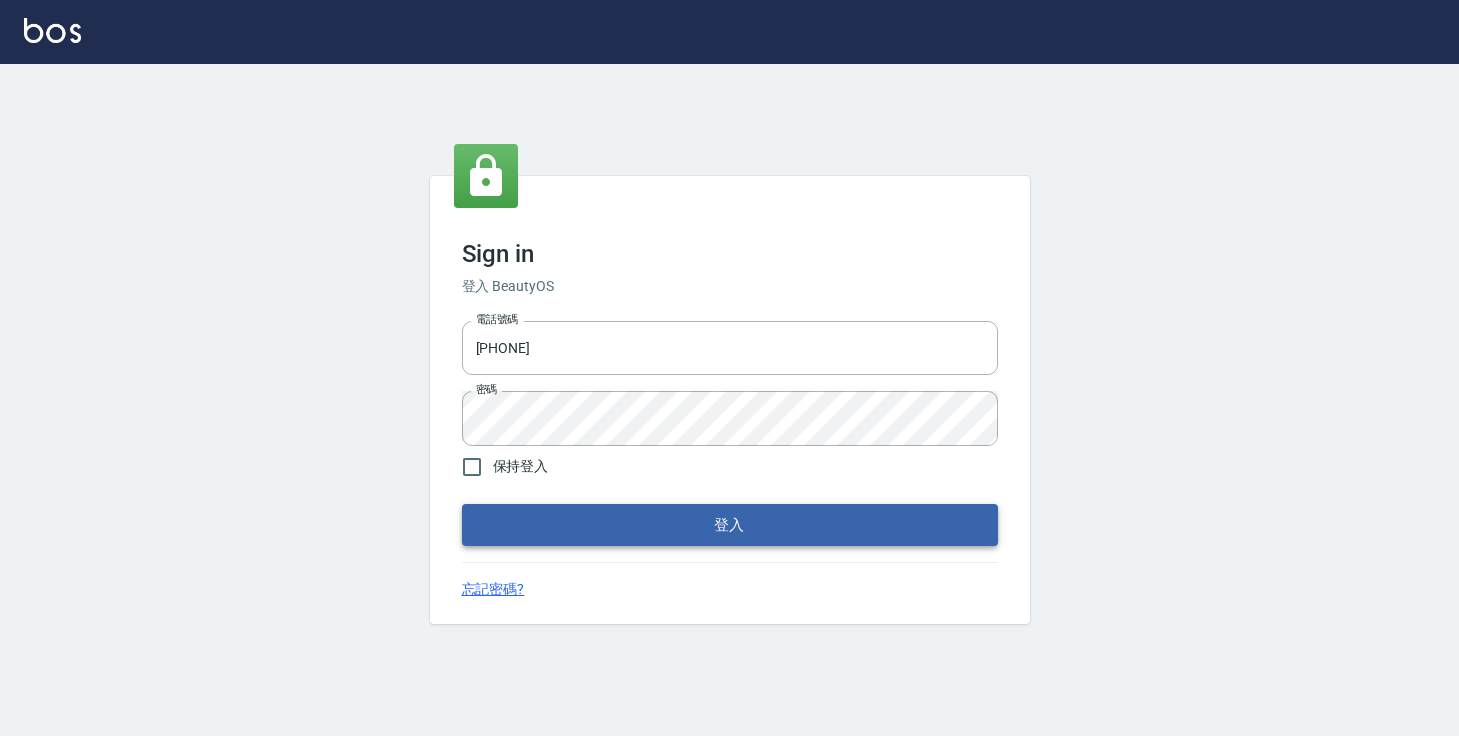 click on "登入" at bounding box center (730, 525) 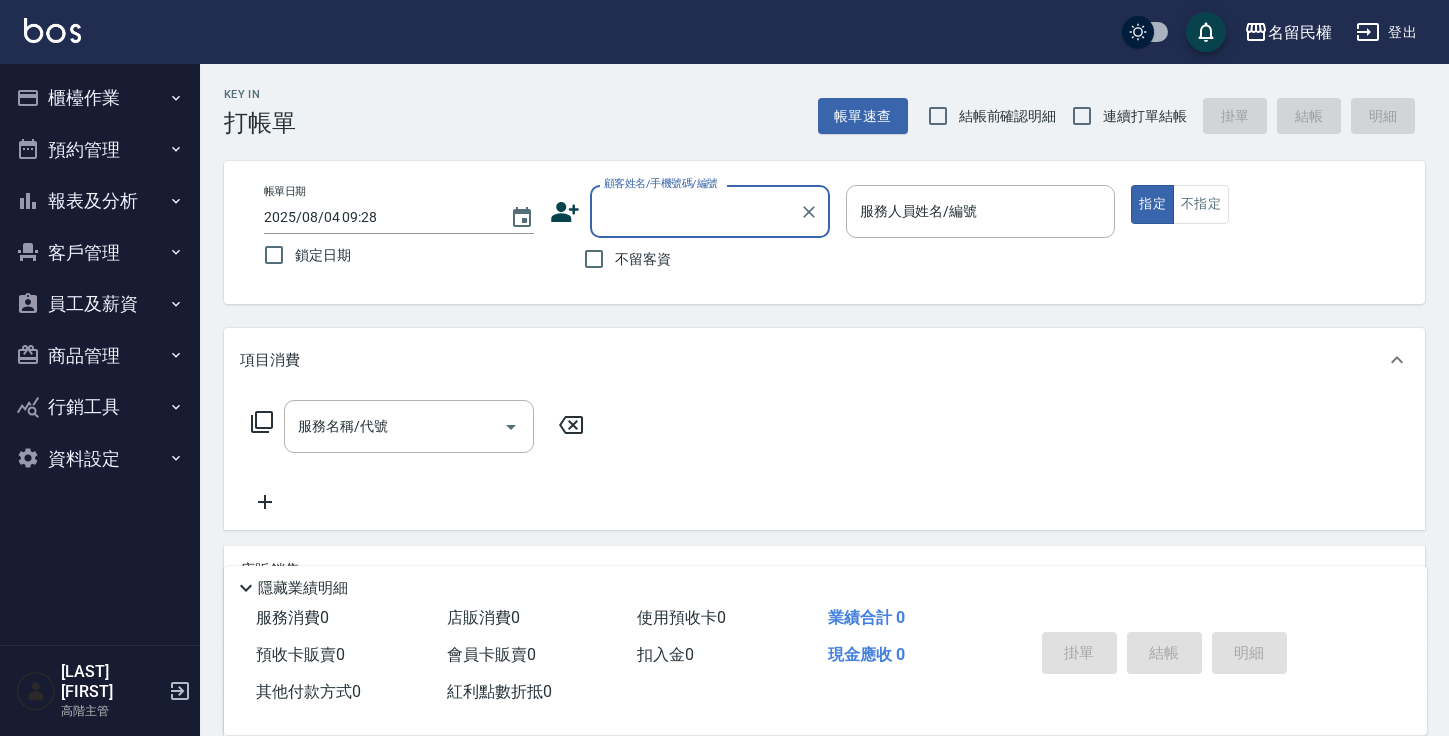 click on "報表及分析" at bounding box center (100, 201) 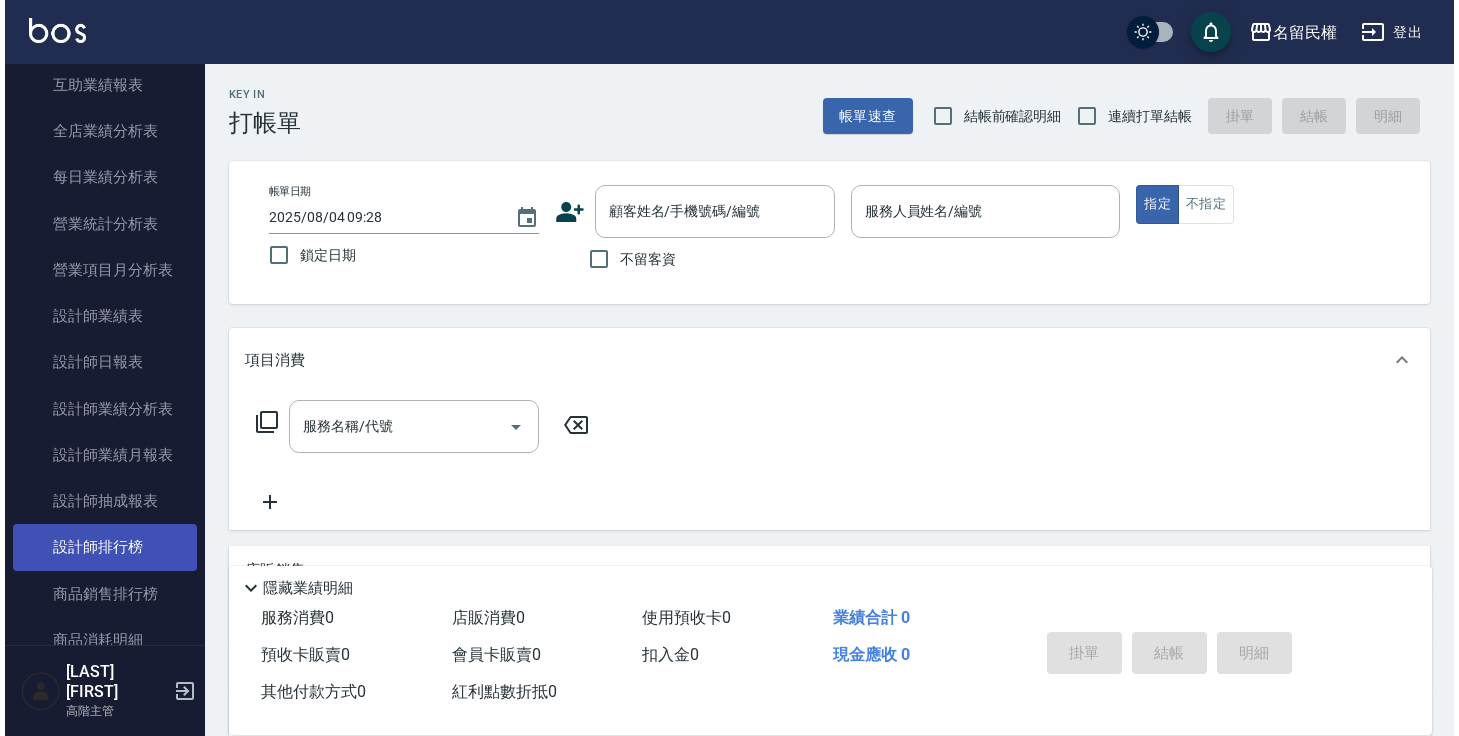 scroll, scrollTop: 612, scrollLeft: 0, axis: vertical 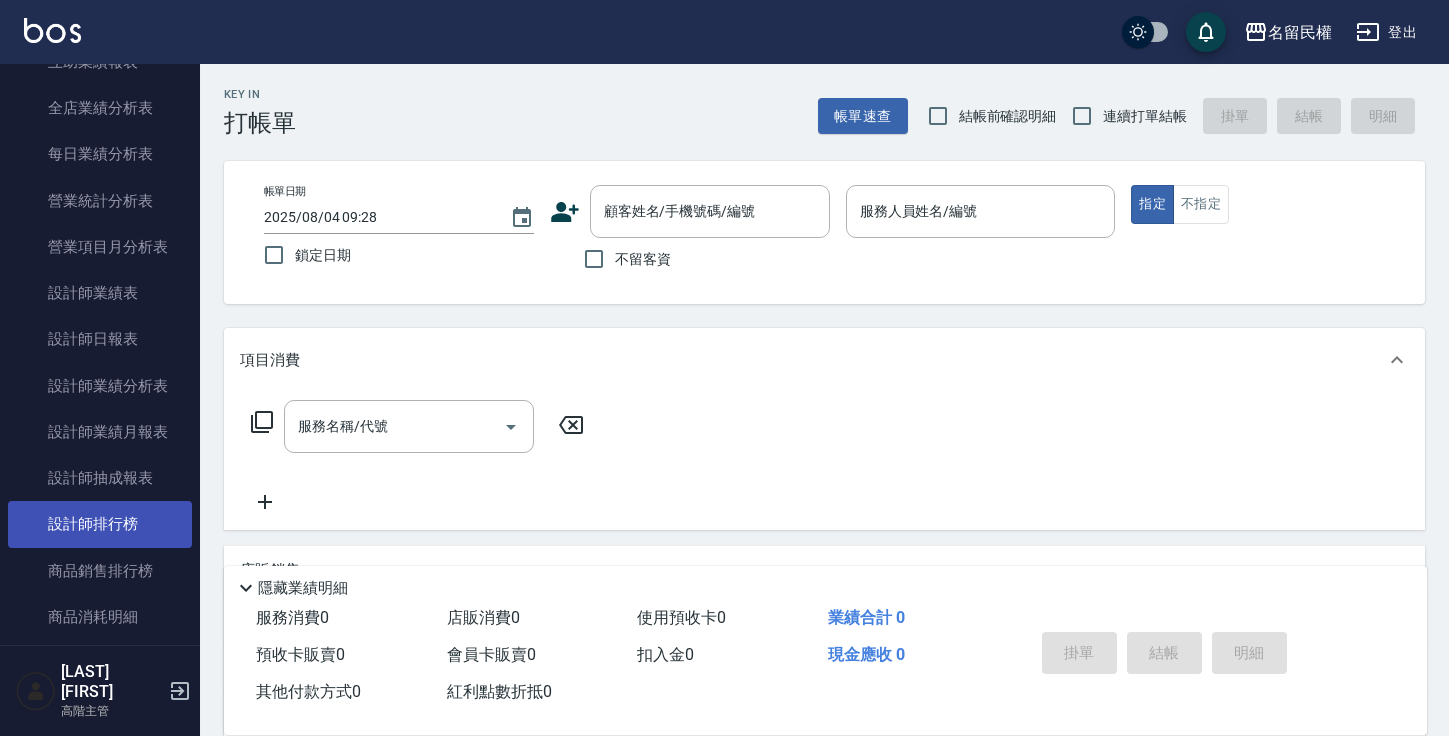 click on "設計師排行榜" at bounding box center (100, 524) 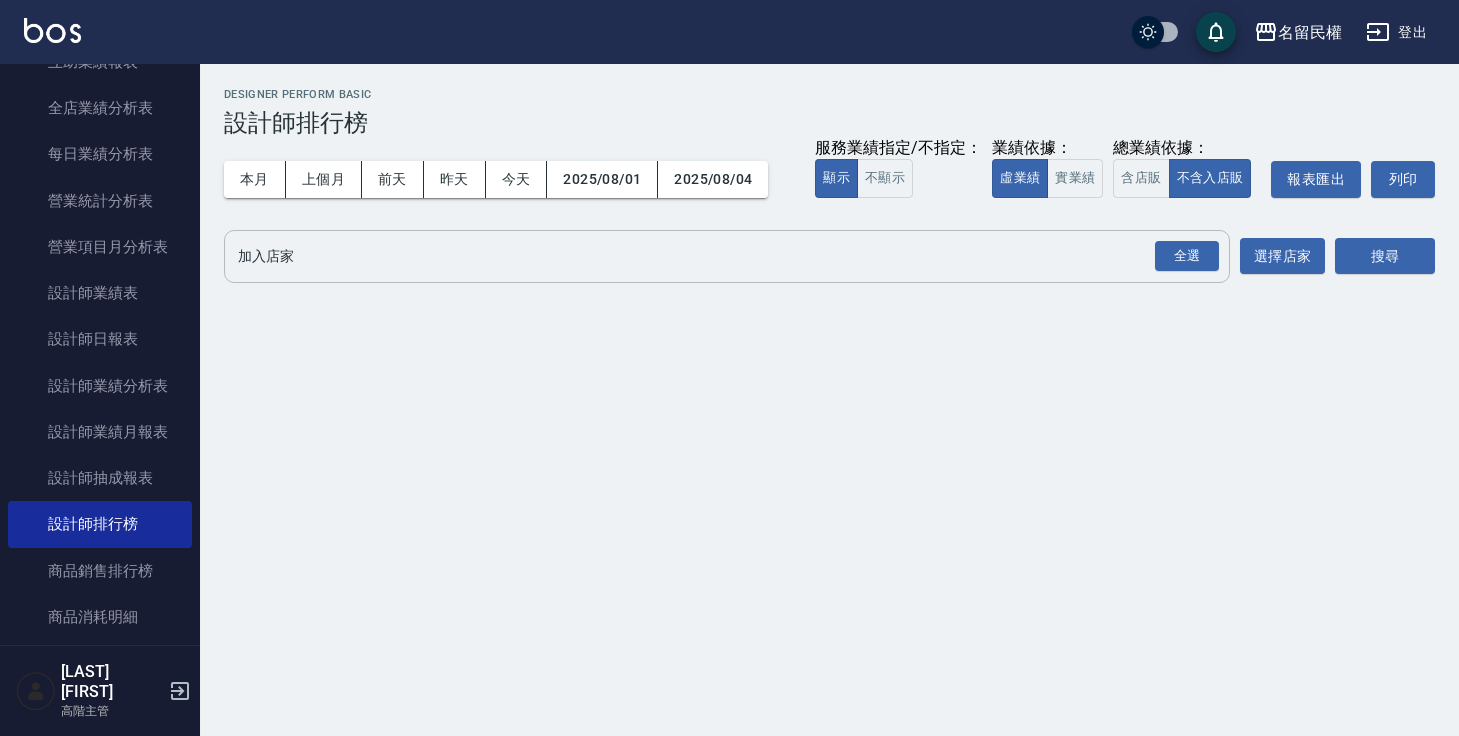 click on "加入店家" at bounding box center [712, 256] 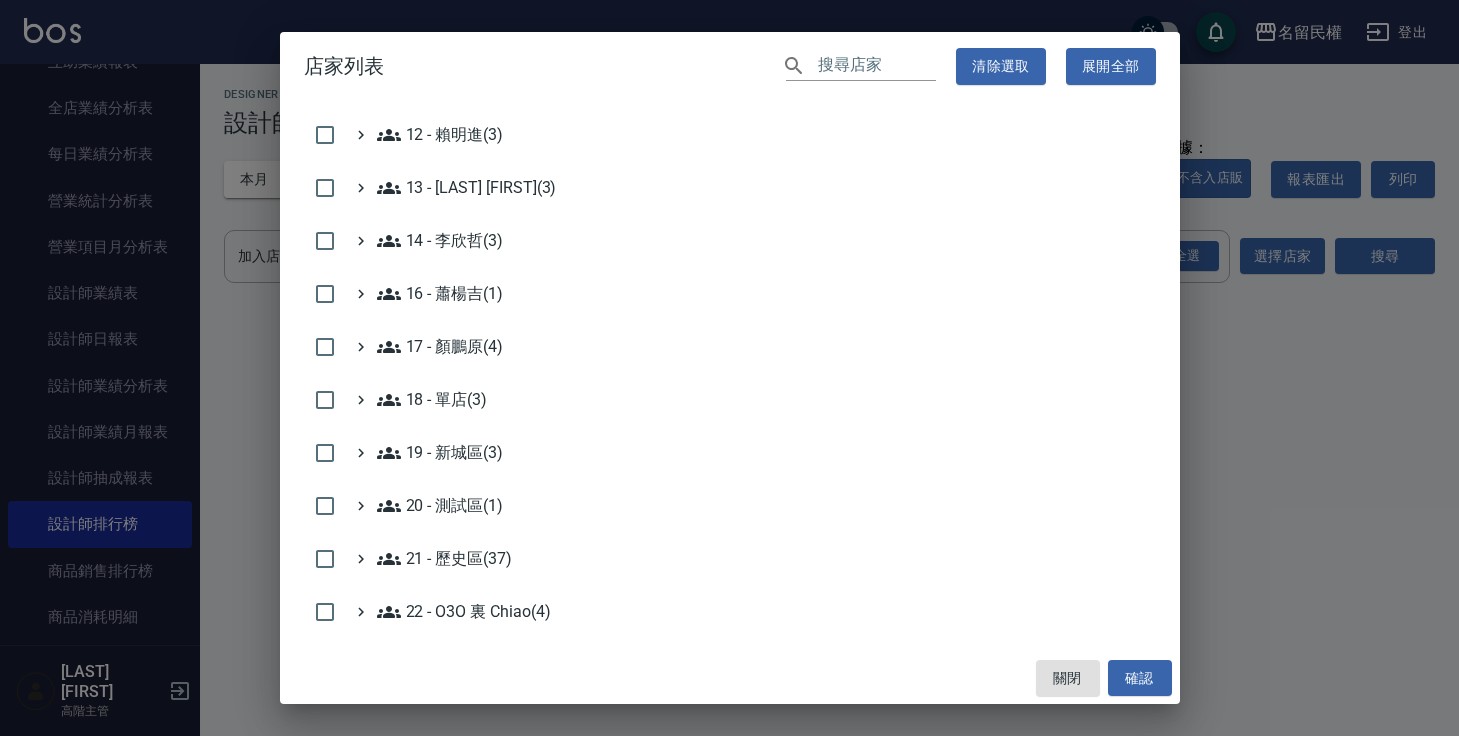 scroll, scrollTop: 721, scrollLeft: 0, axis: vertical 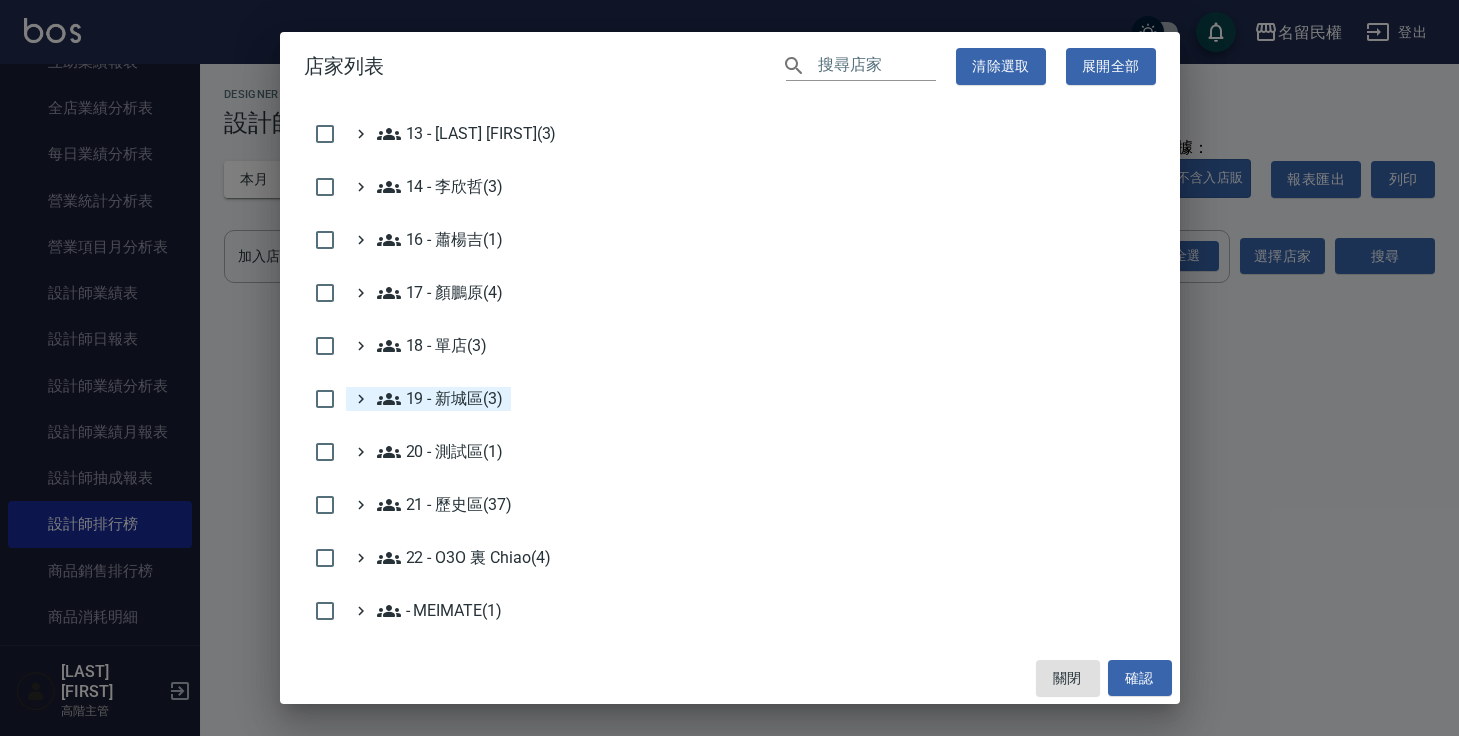 click 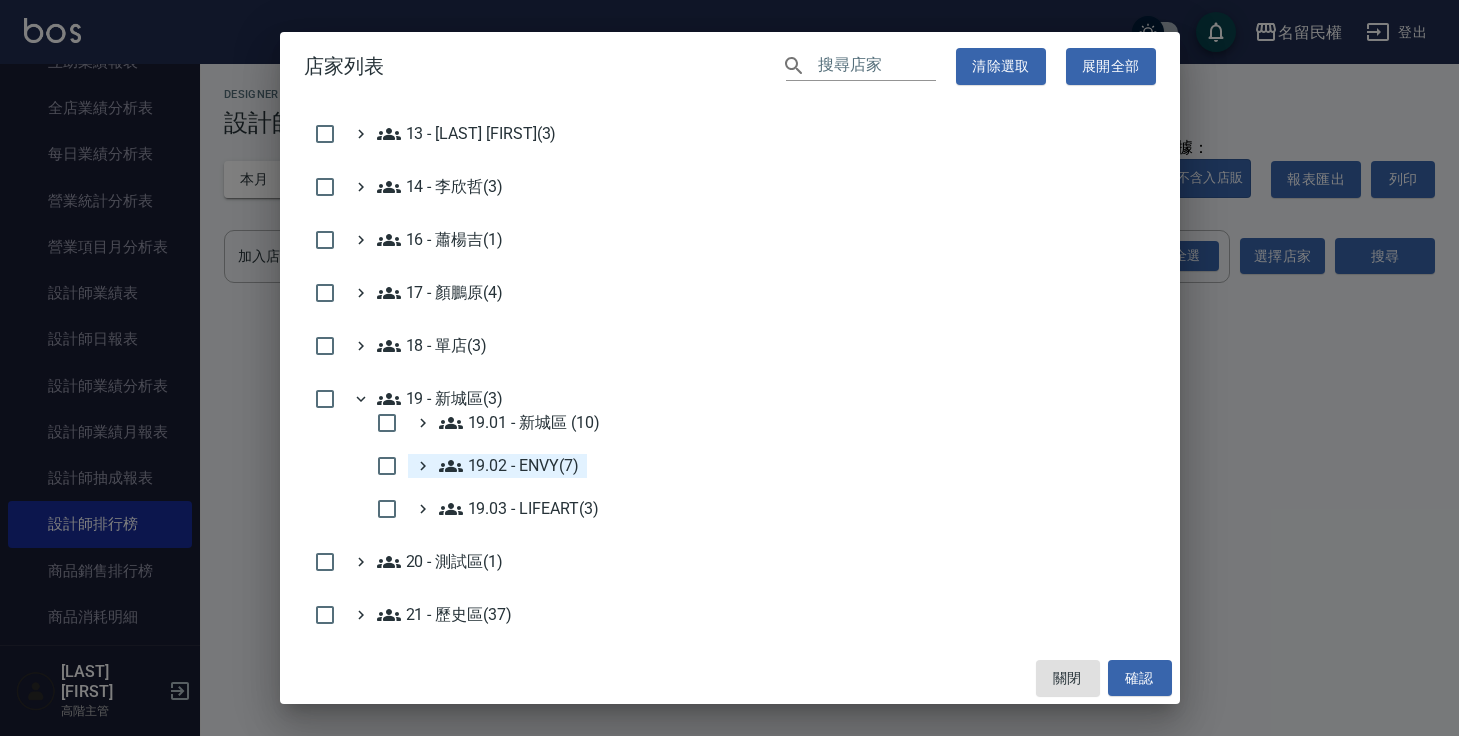 click 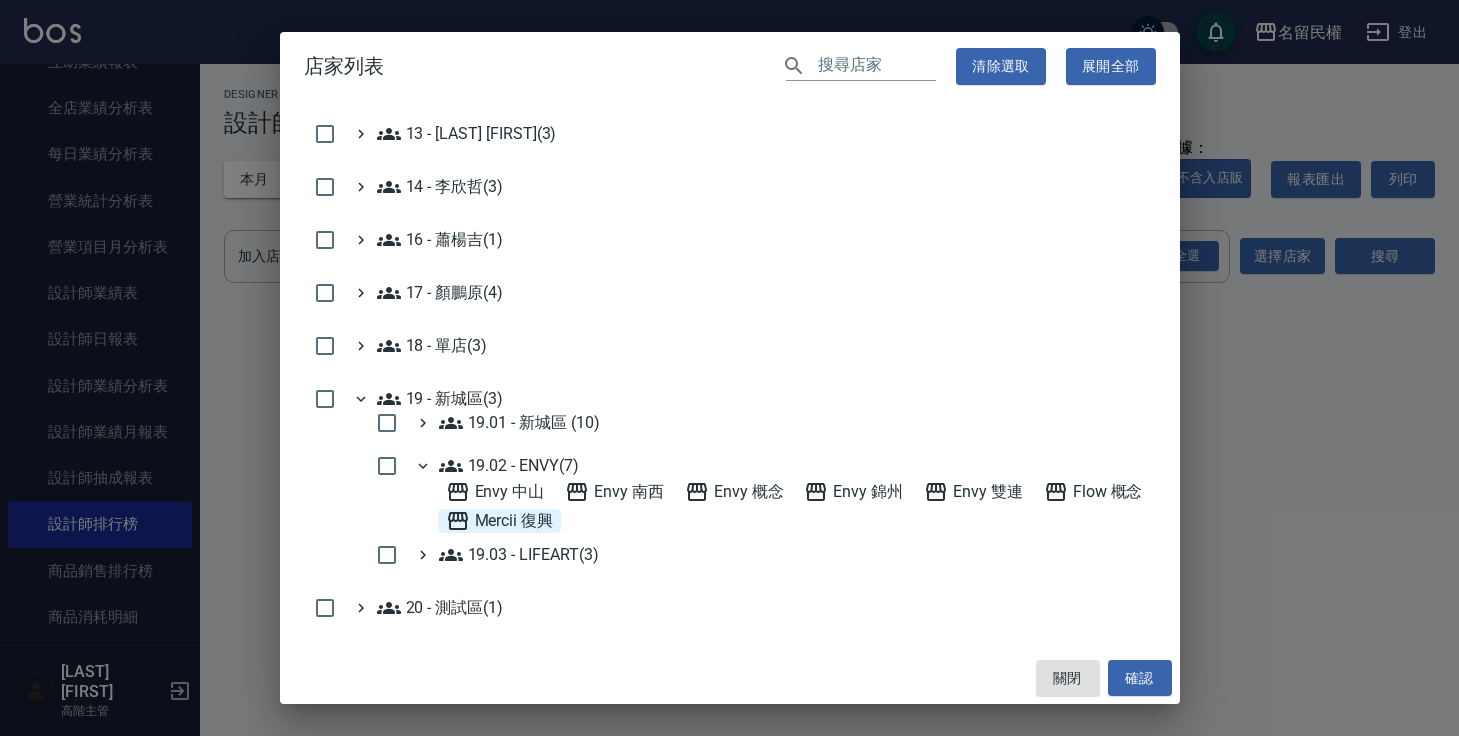 click on "Mercii 復興" at bounding box center (500, 521) 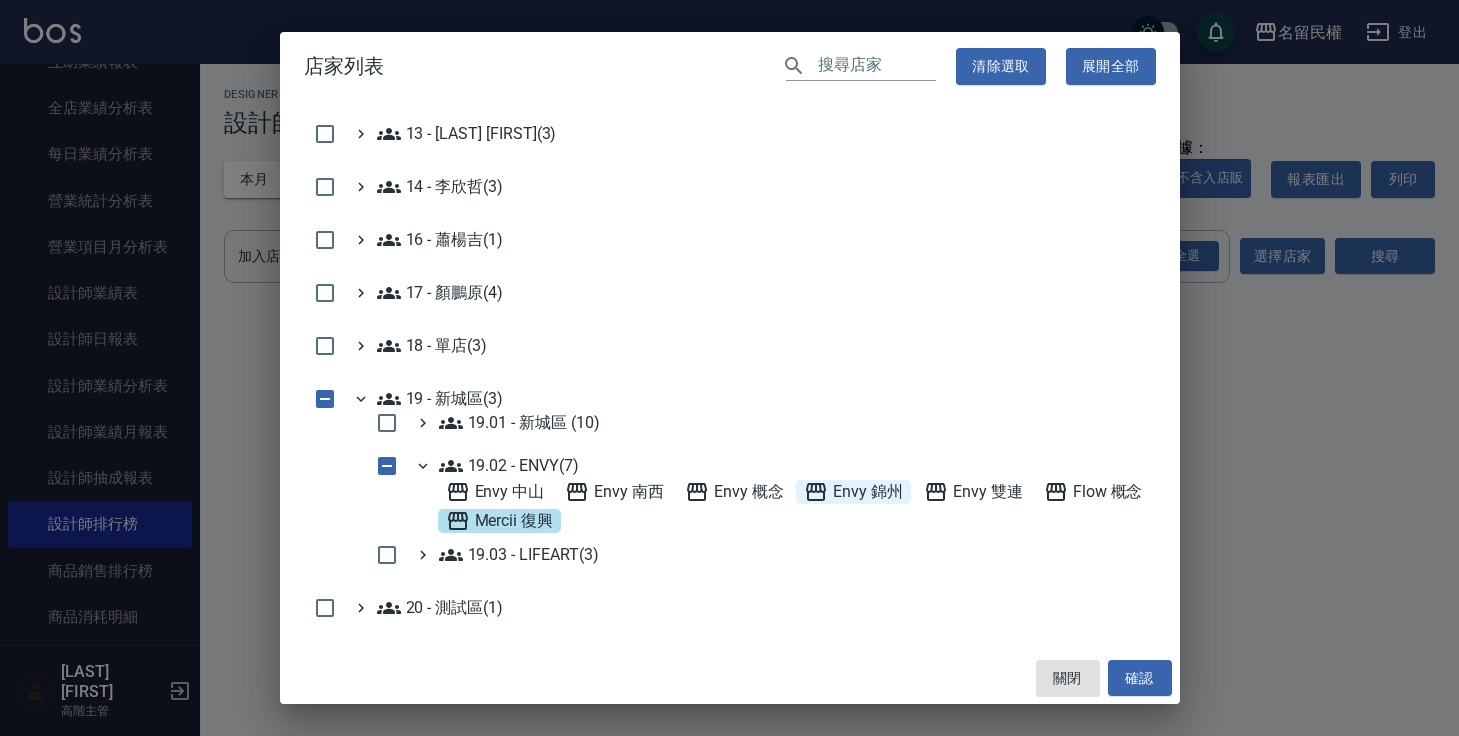 click on "Envy 錦州" at bounding box center [853, 492] 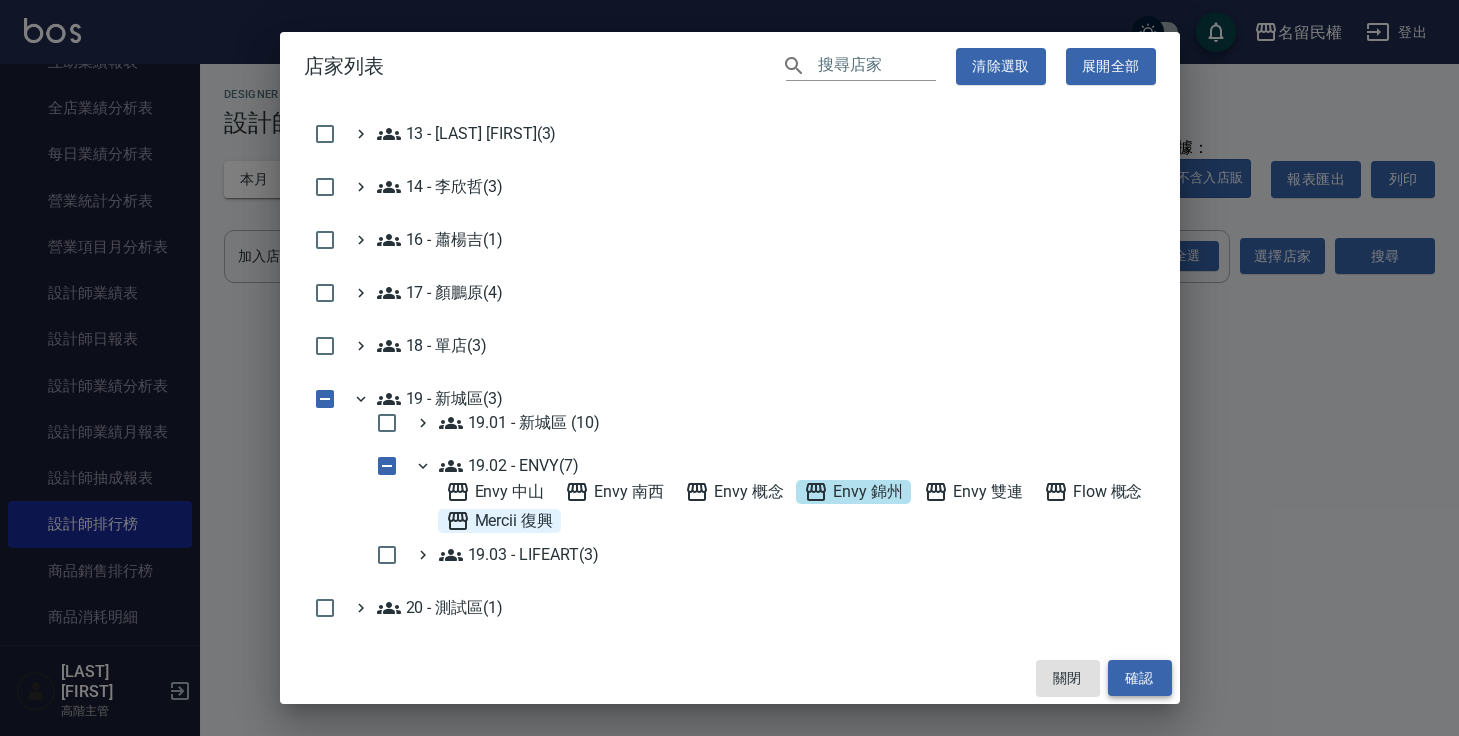 click on "確認" at bounding box center [1140, 678] 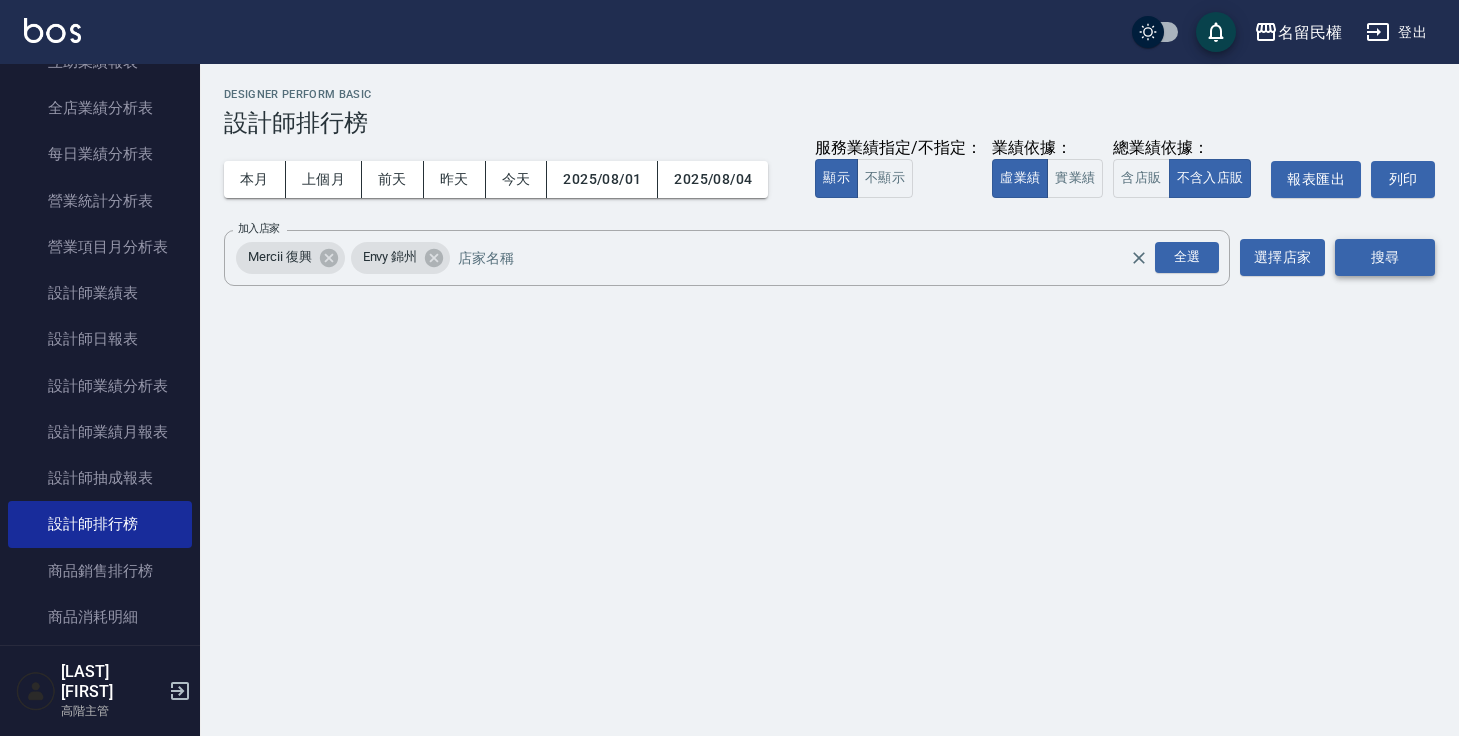 click on "搜尋" at bounding box center [1385, 257] 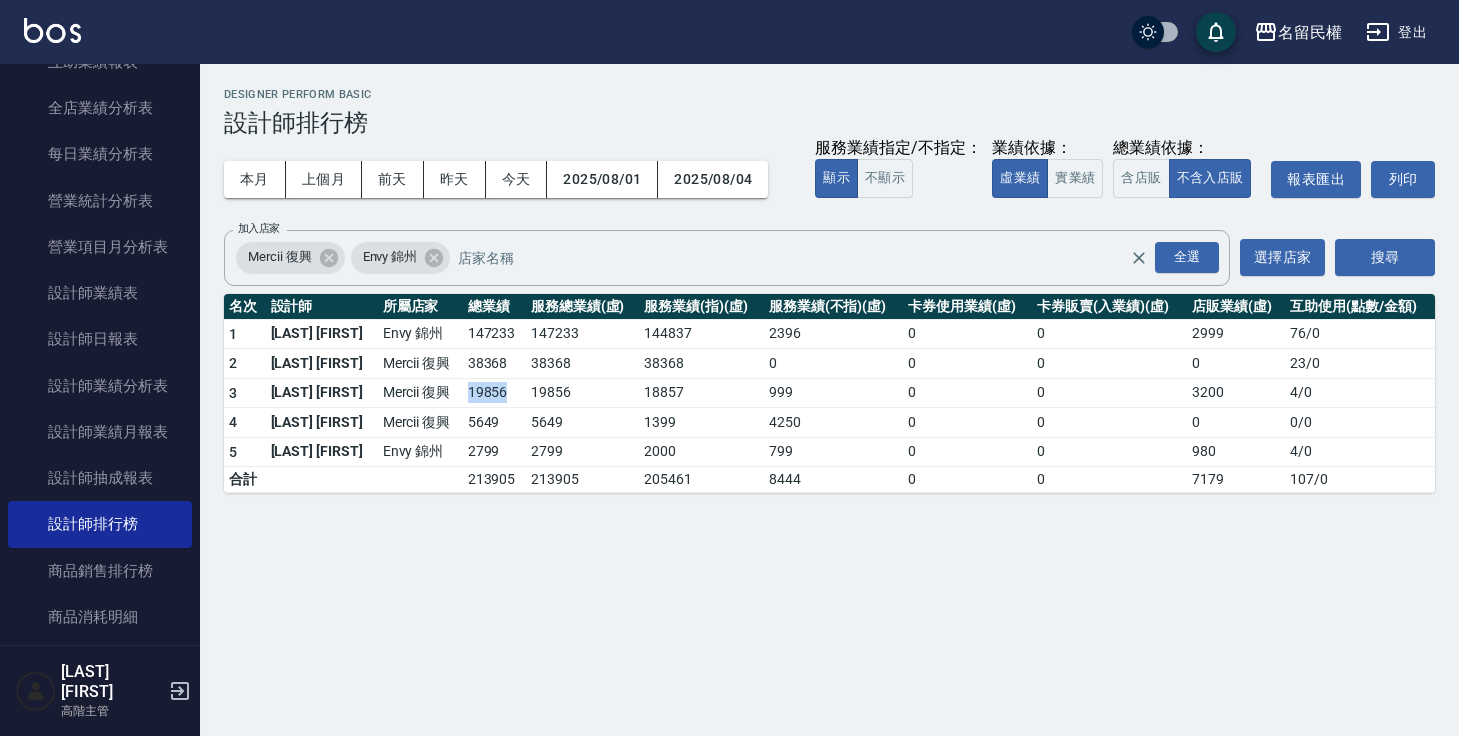 drag, startPoint x: 424, startPoint y: 392, endPoint x: 468, endPoint y: 392, distance: 44 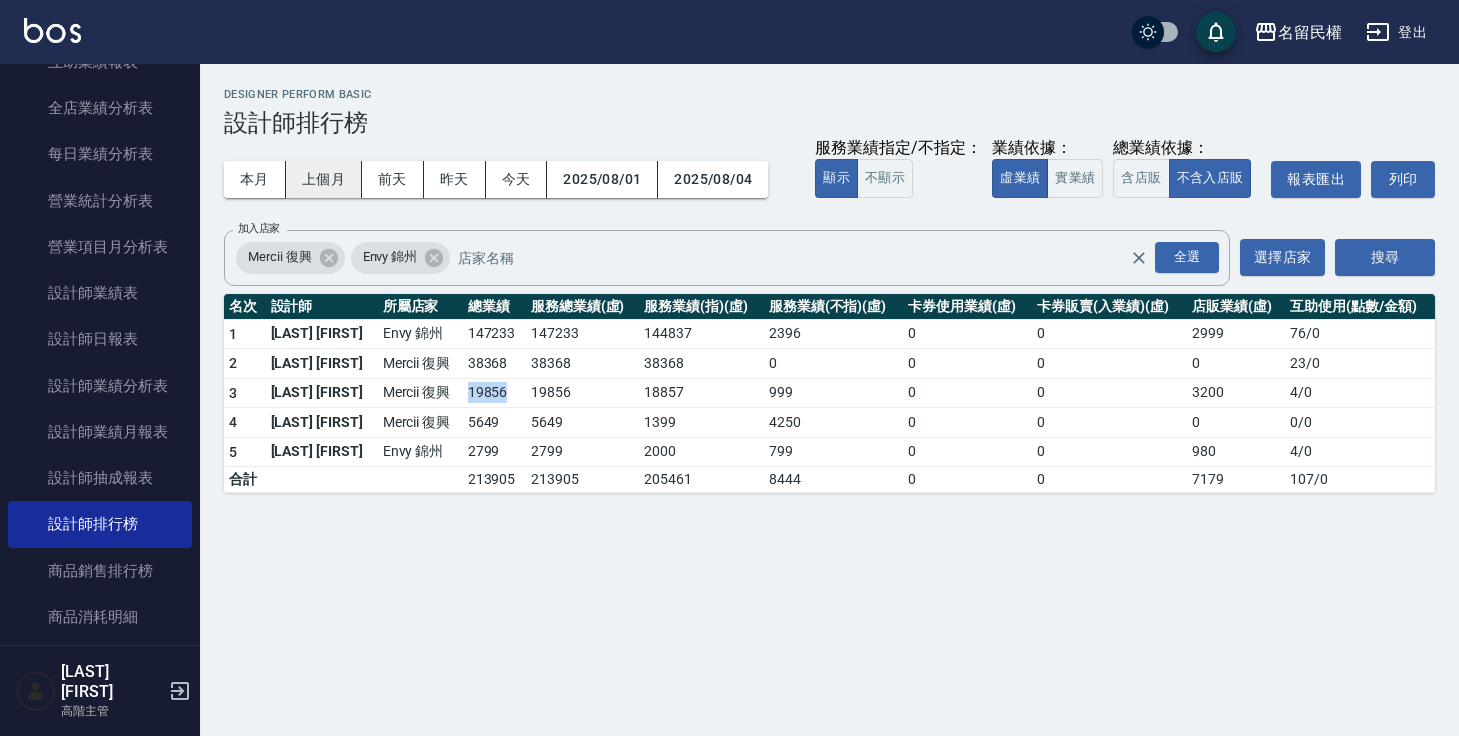 click on "上個月" at bounding box center [324, 179] 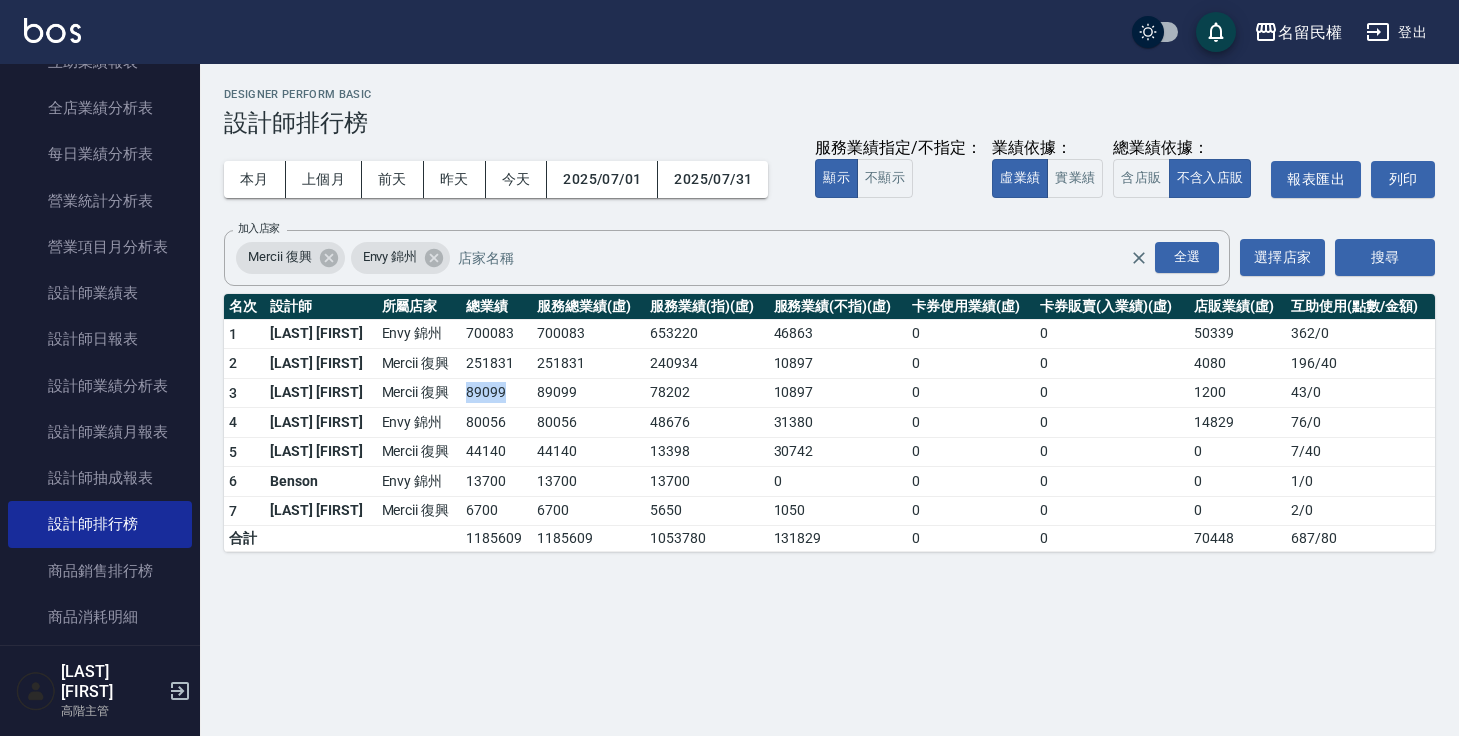 drag, startPoint x: 427, startPoint y: 387, endPoint x: 461, endPoint y: 385, distance: 34.058773 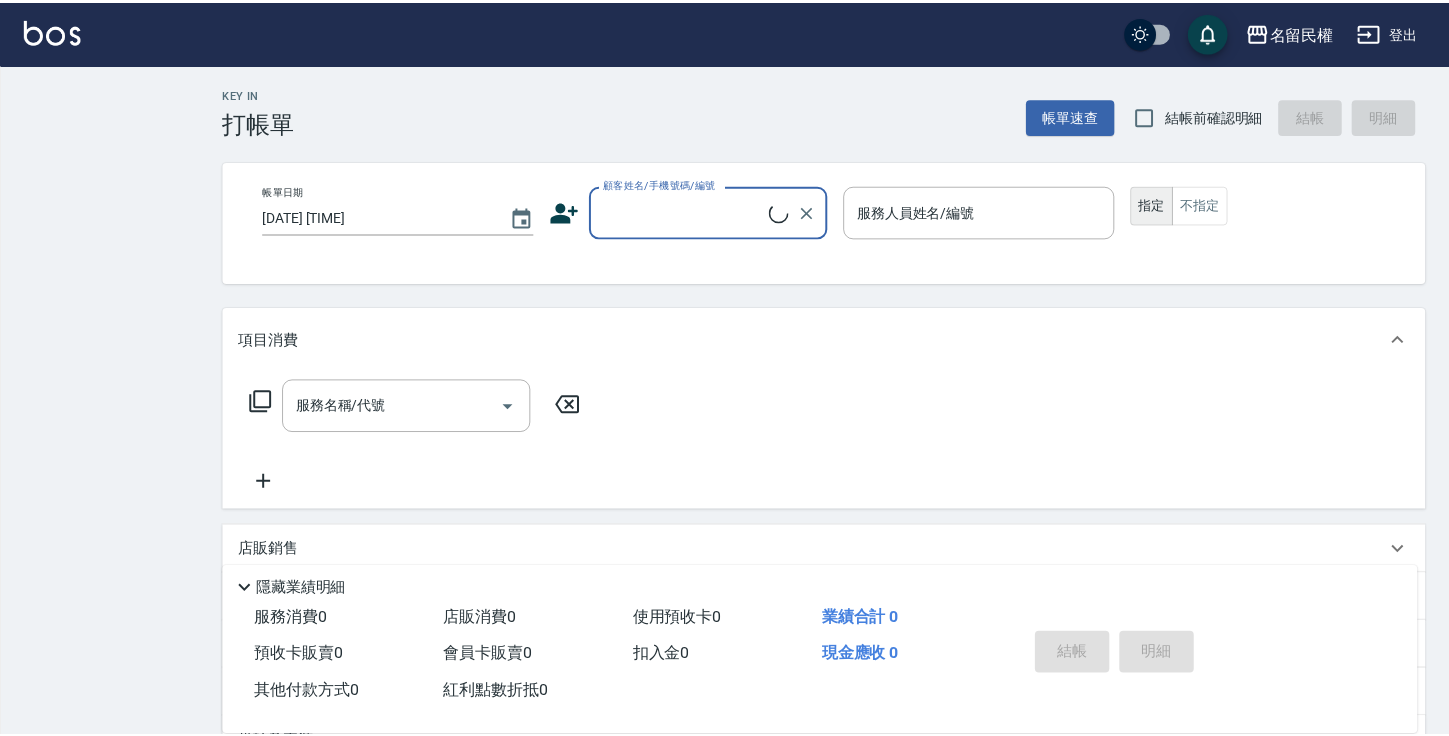 scroll, scrollTop: 0, scrollLeft: 0, axis: both 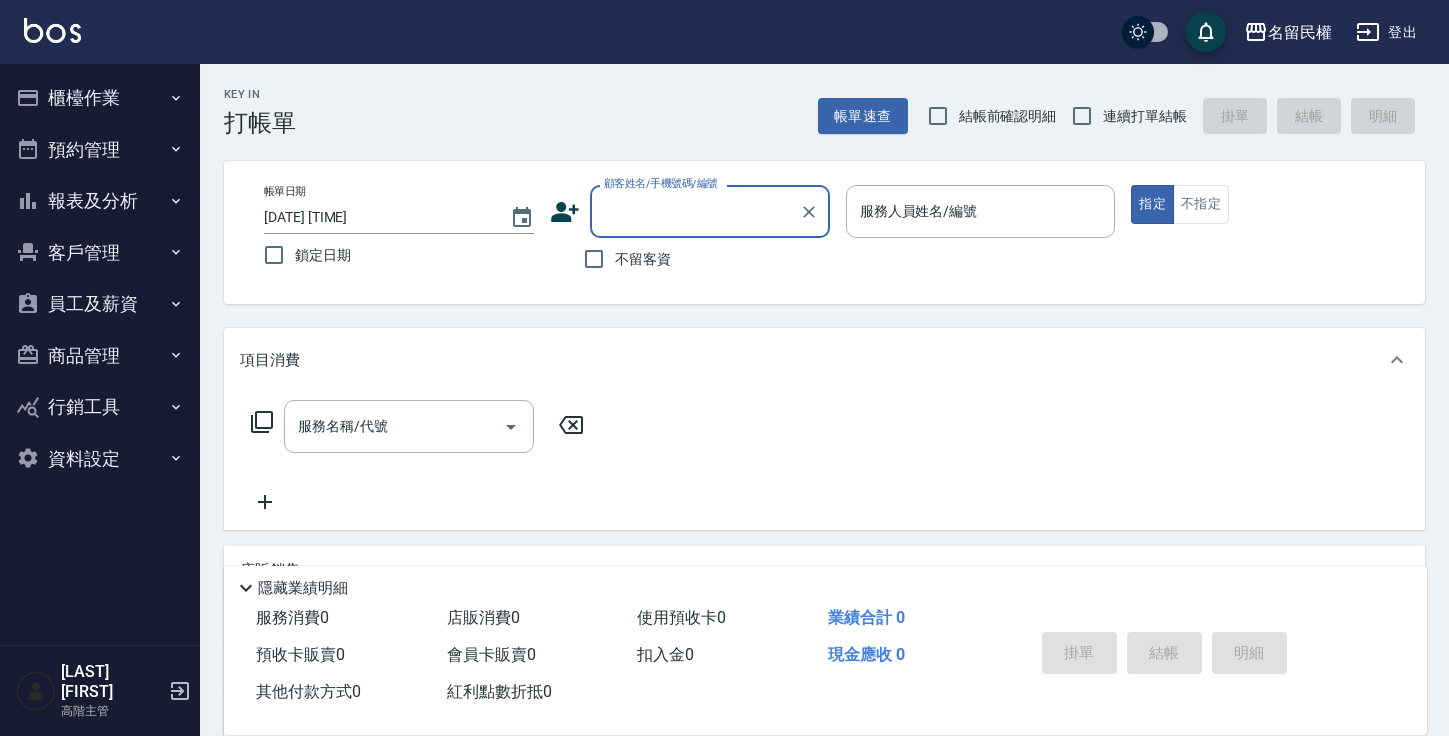 click on "報表及分析" at bounding box center [100, 201] 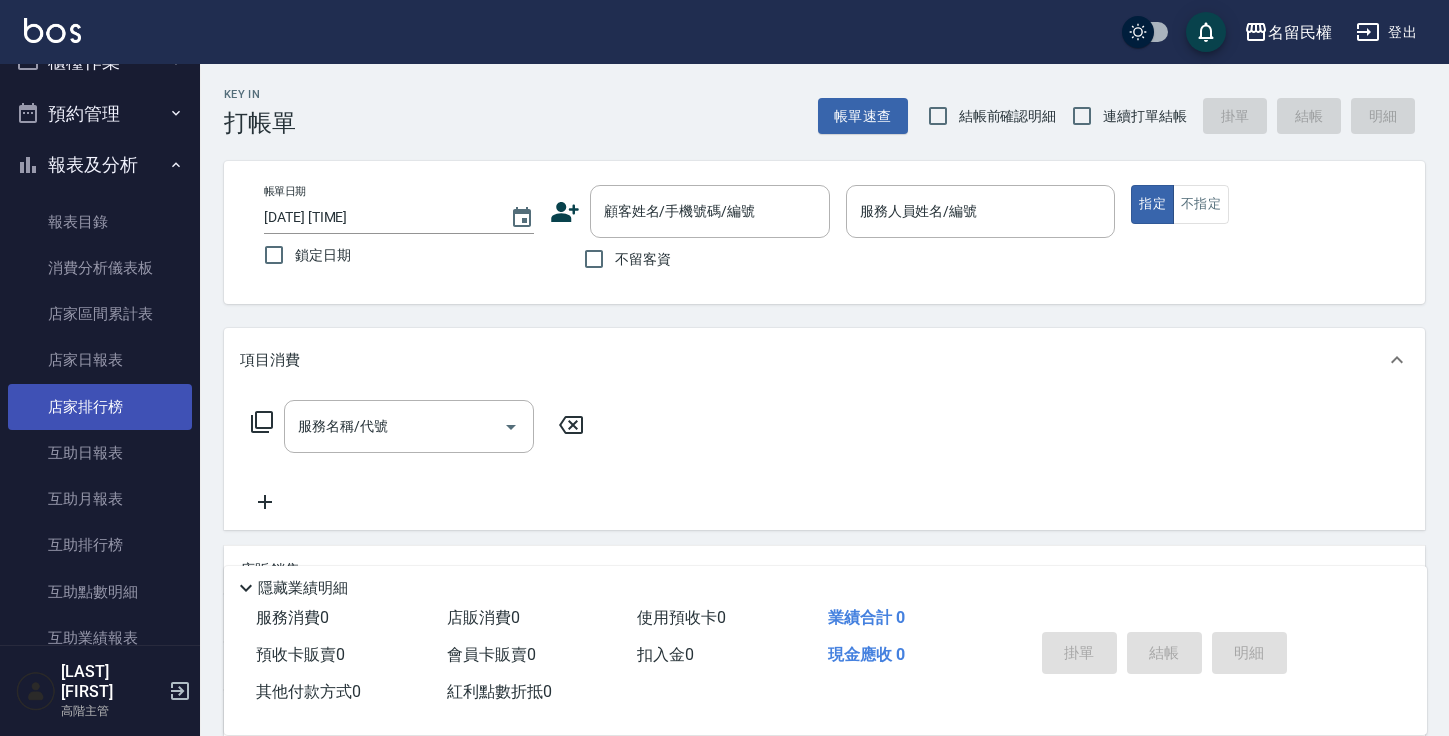 scroll, scrollTop: 39, scrollLeft: 0, axis: vertical 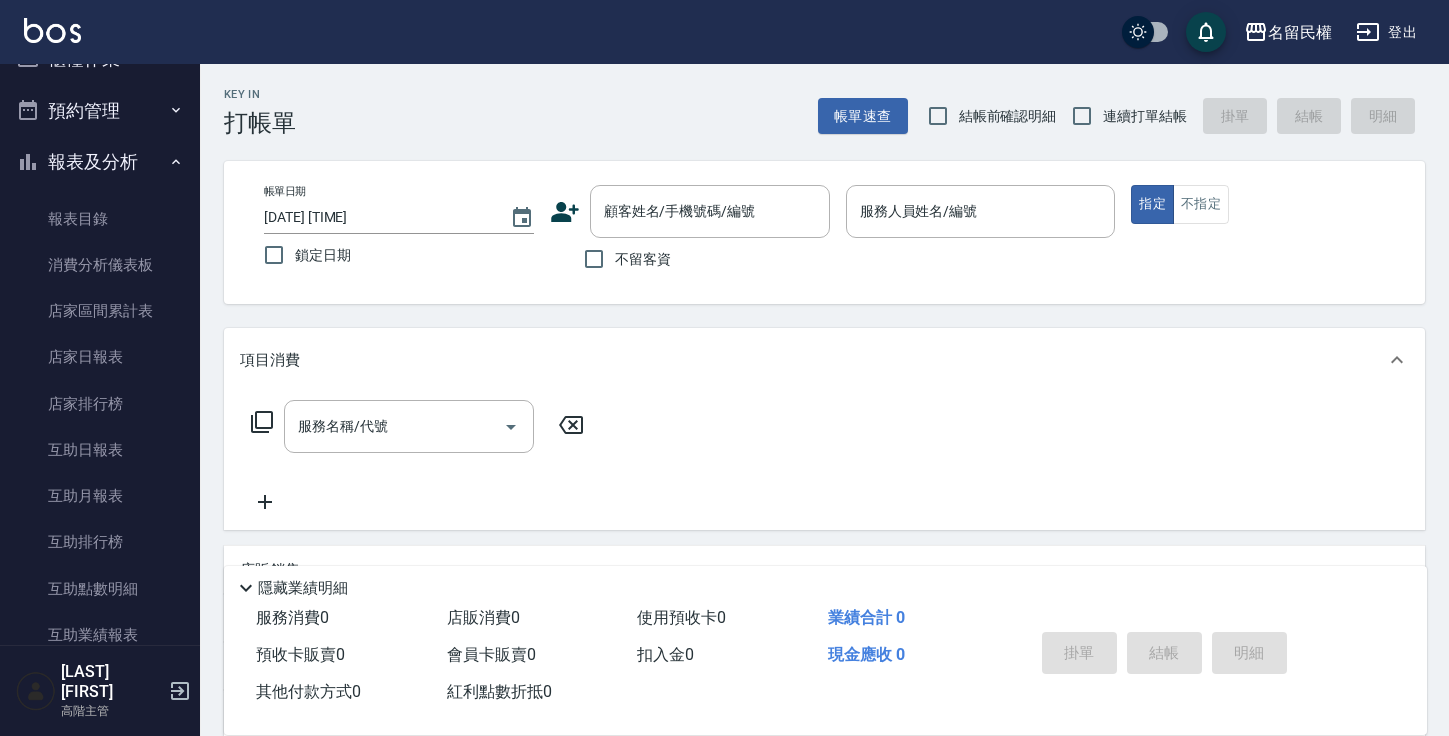 type 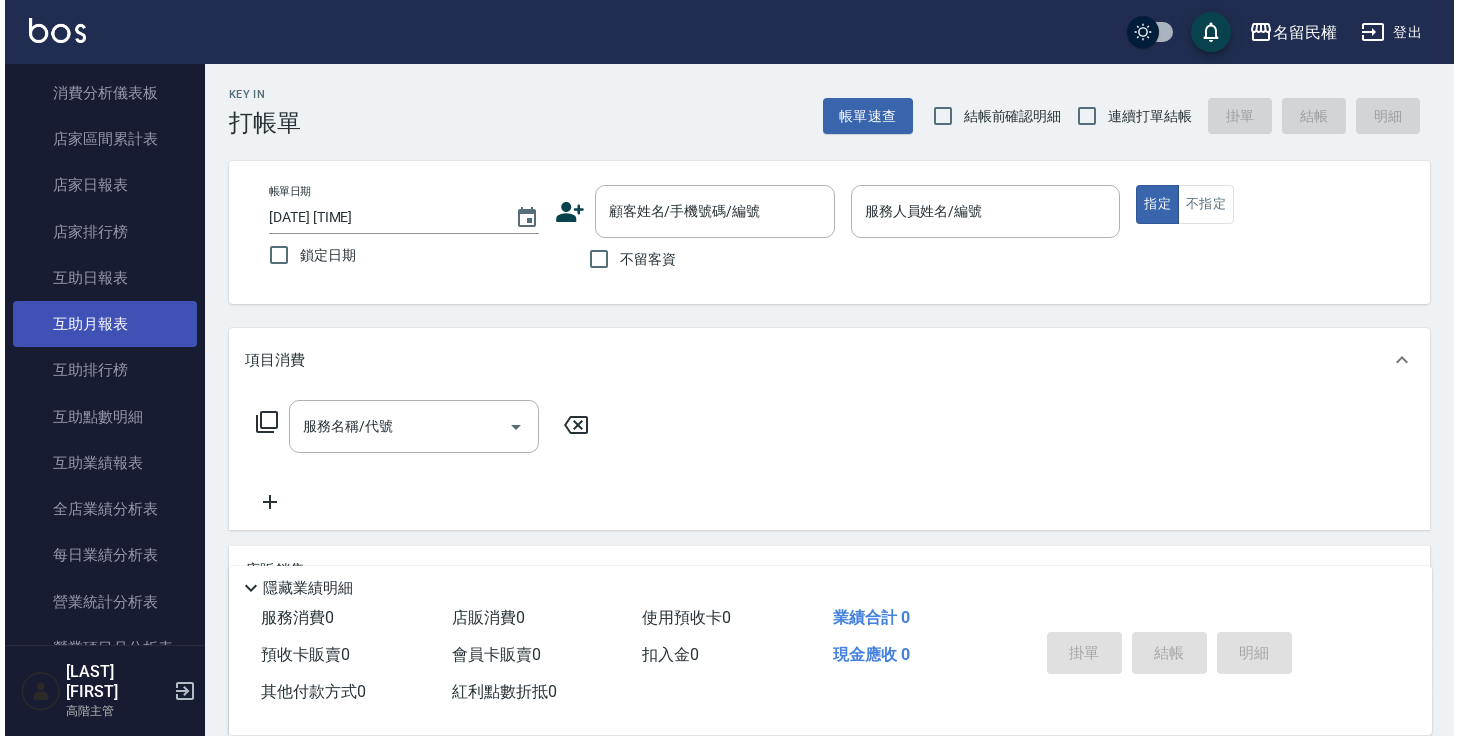 scroll, scrollTop: 204, scrollLeft: 0, axis: vertical 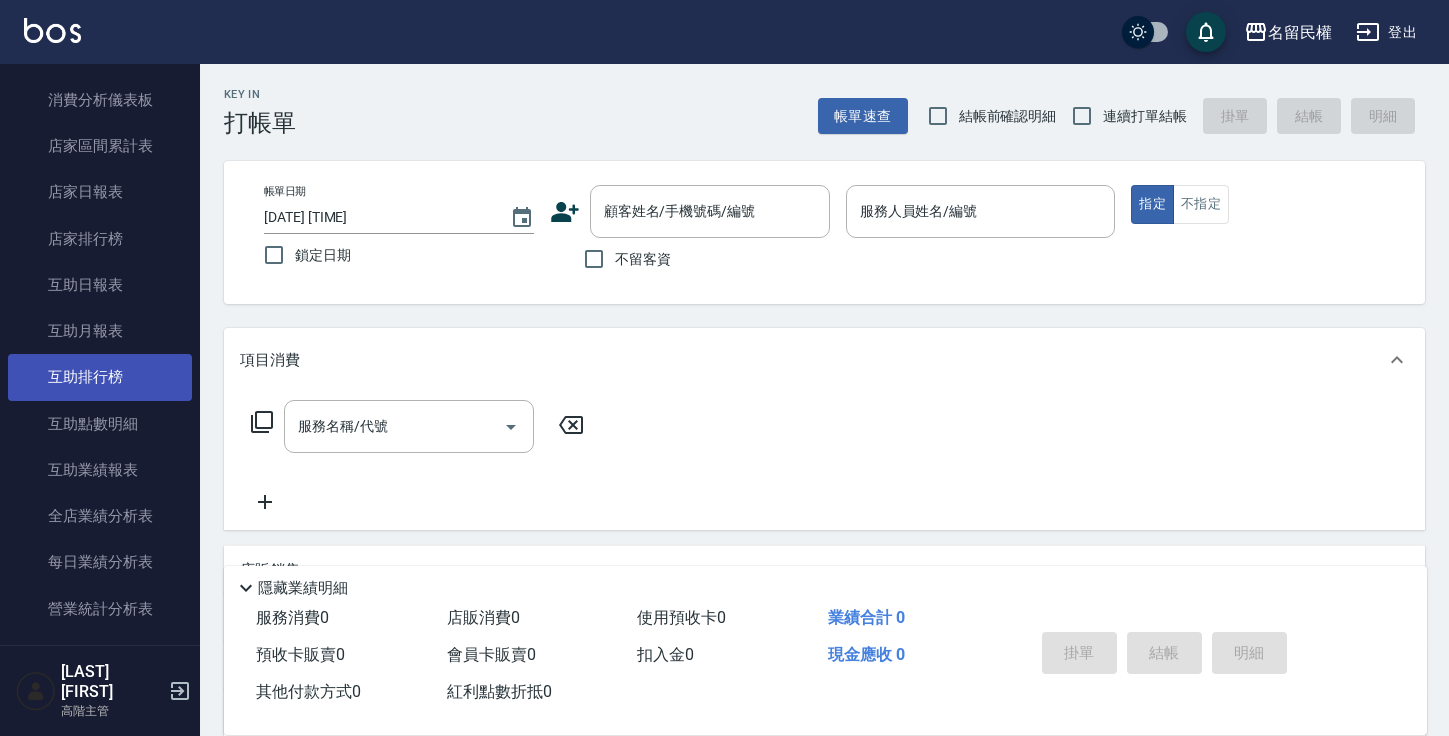 click on "互助排行榜" at bounding box center [100, 377] 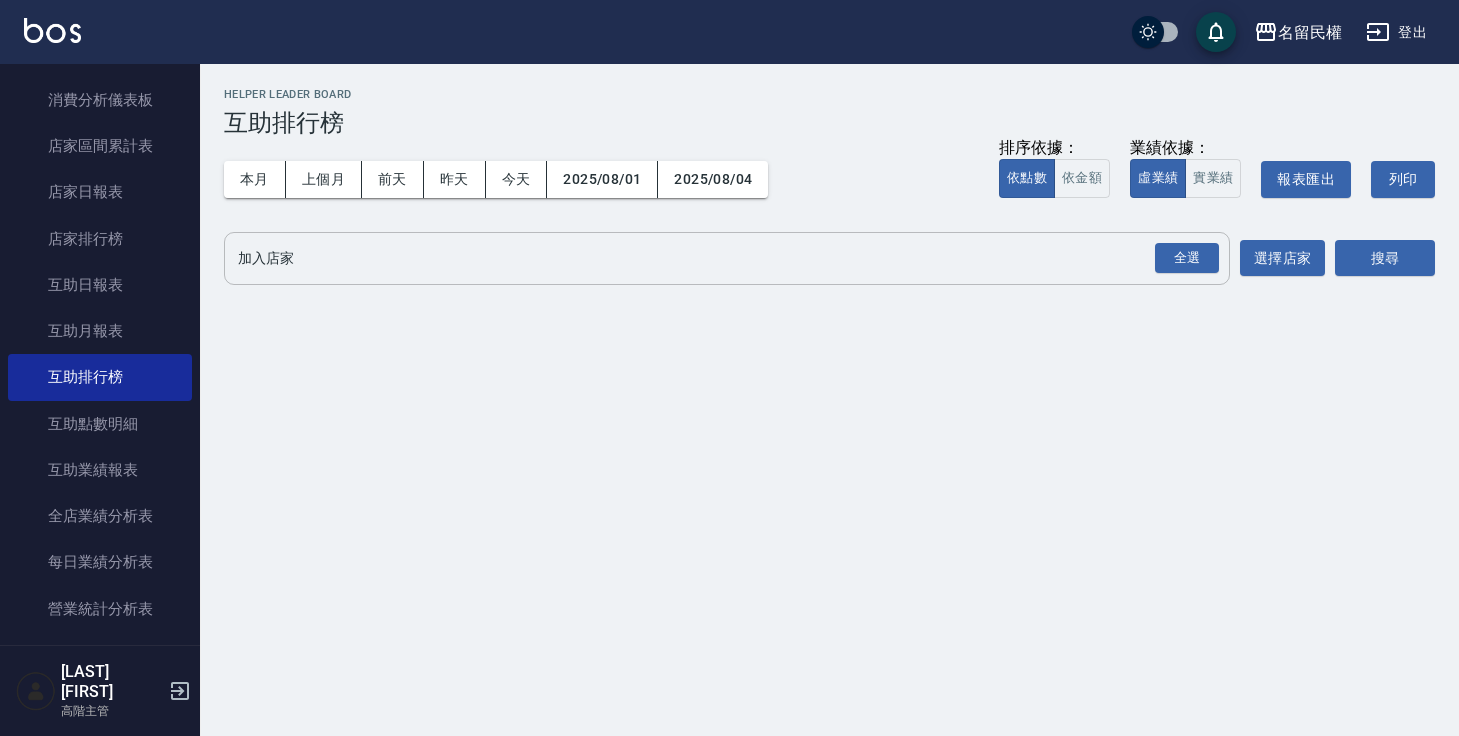 click on "加入店家" at bounding box center (712, 258) 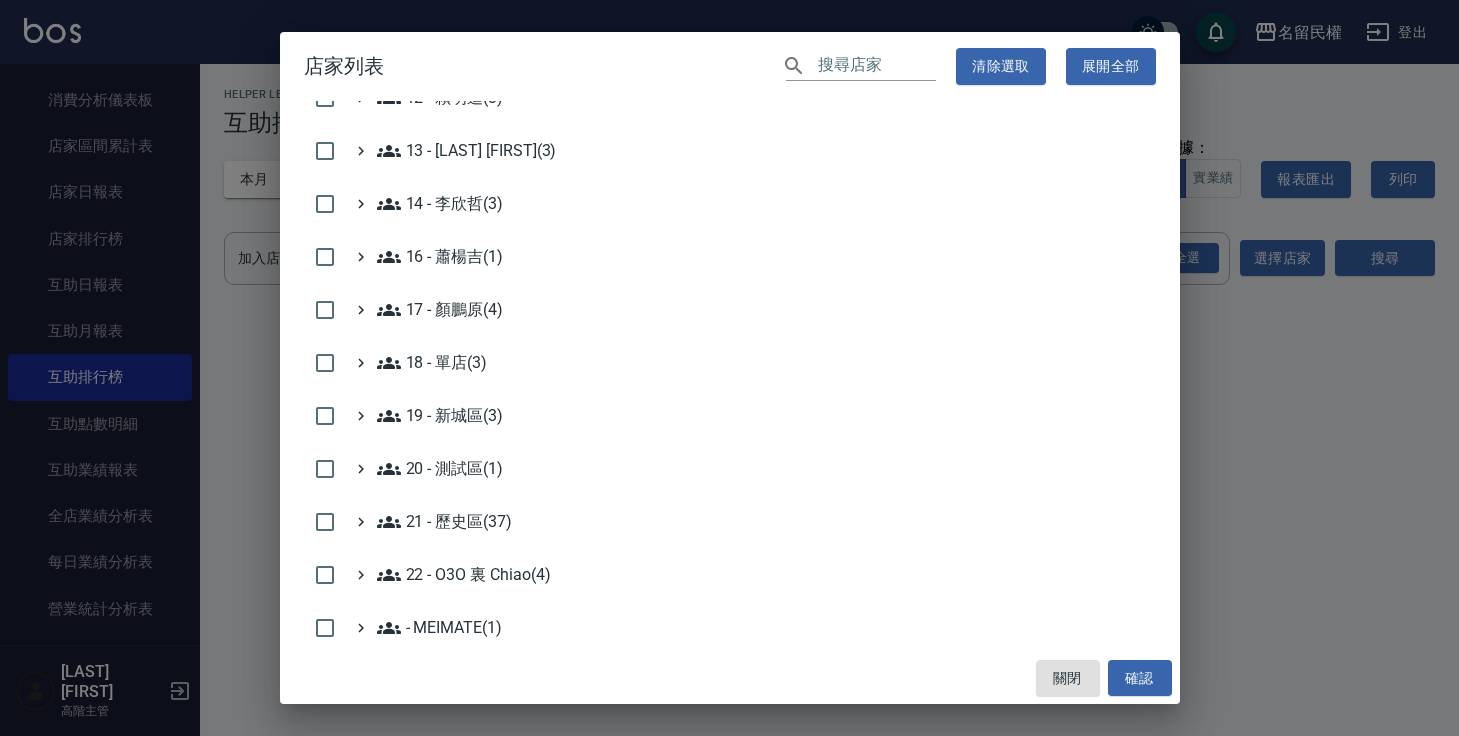 scroll, scrollTop: 721, scrollLeft: 0, axis: vertical 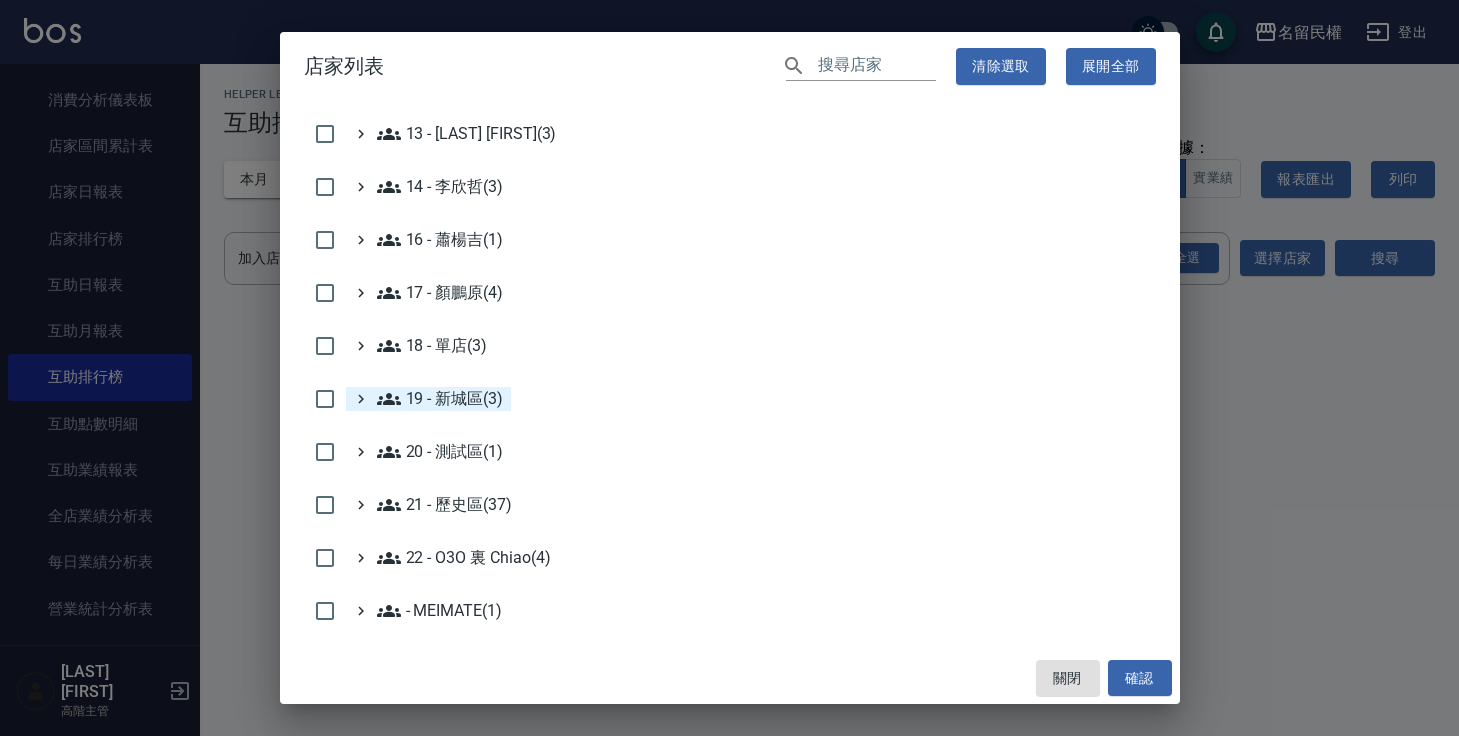 click 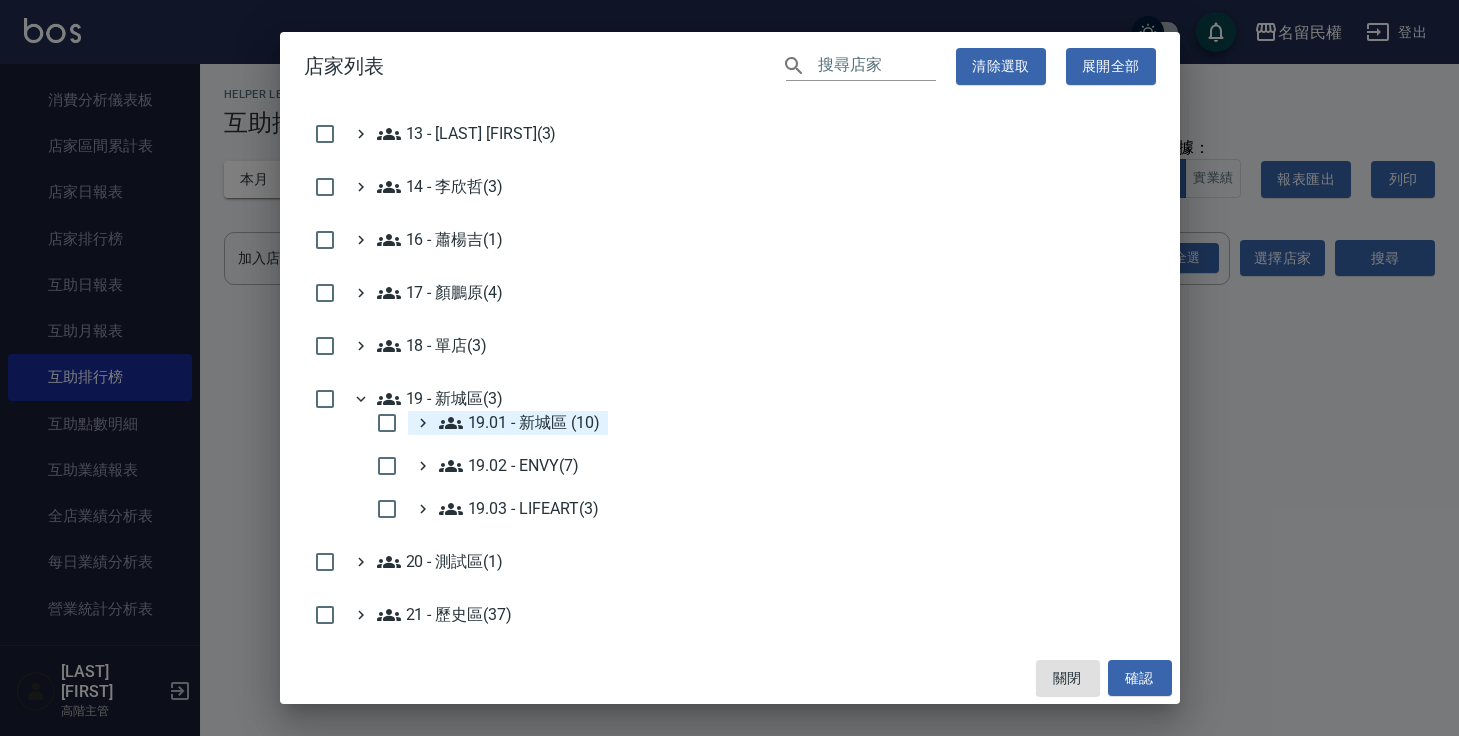 click 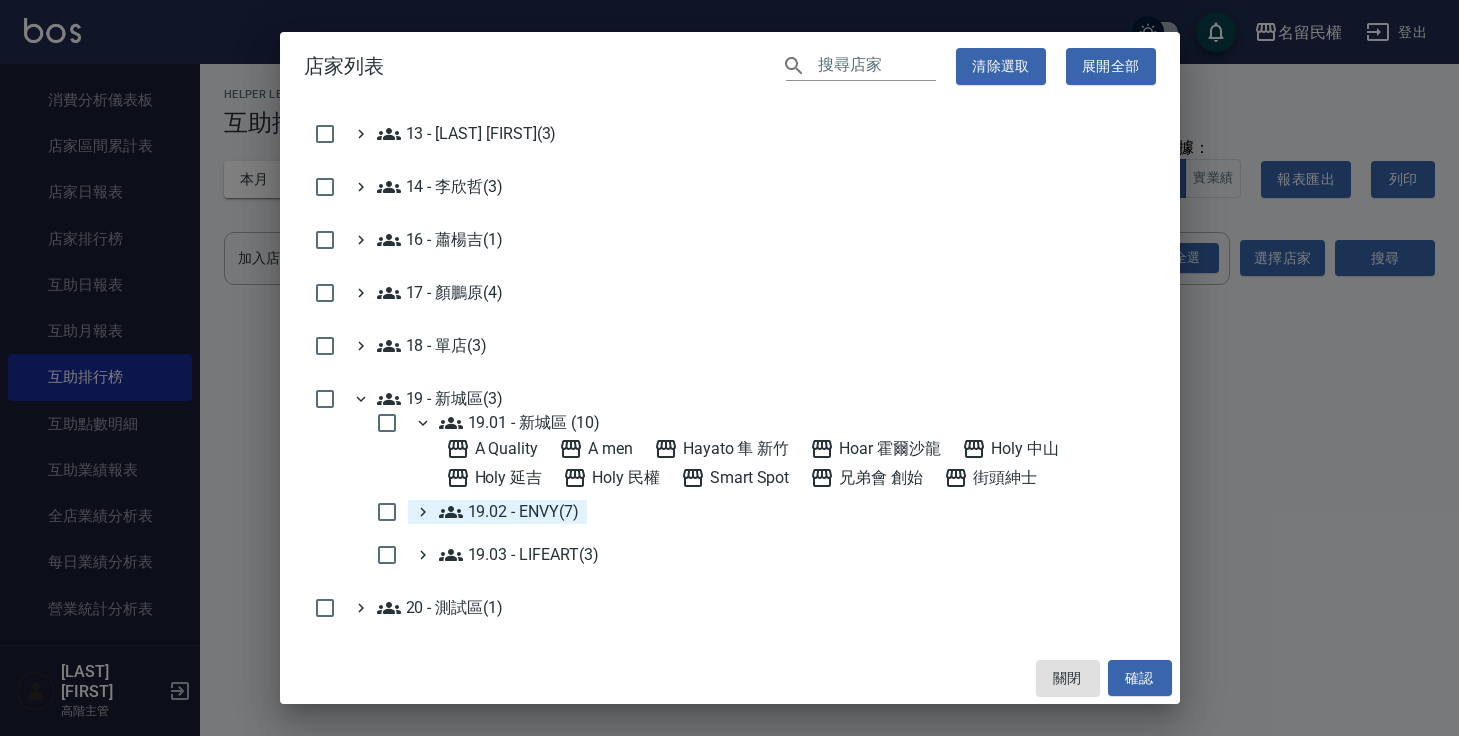 click 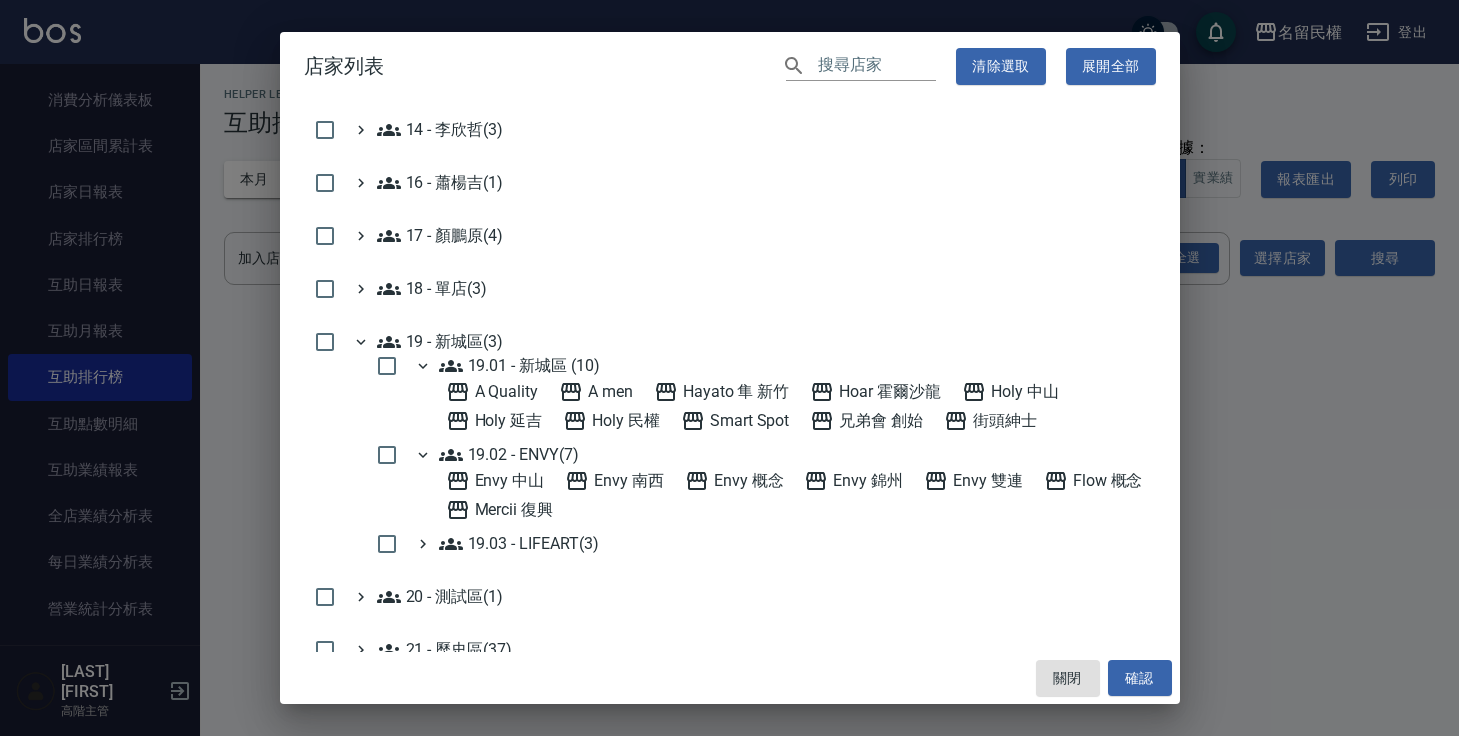 scroll, scrollTop: 779, scrollLeft: 0, axis: vertical 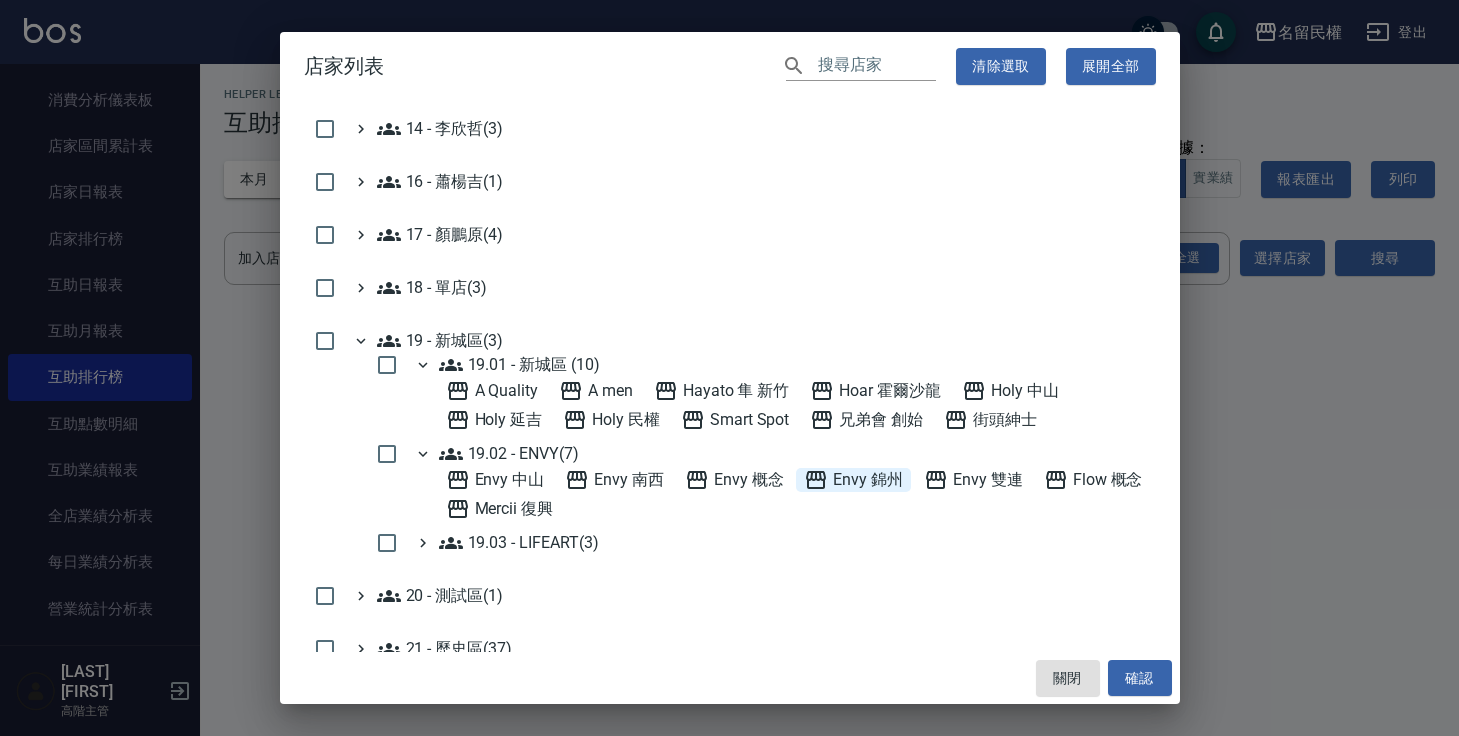 click 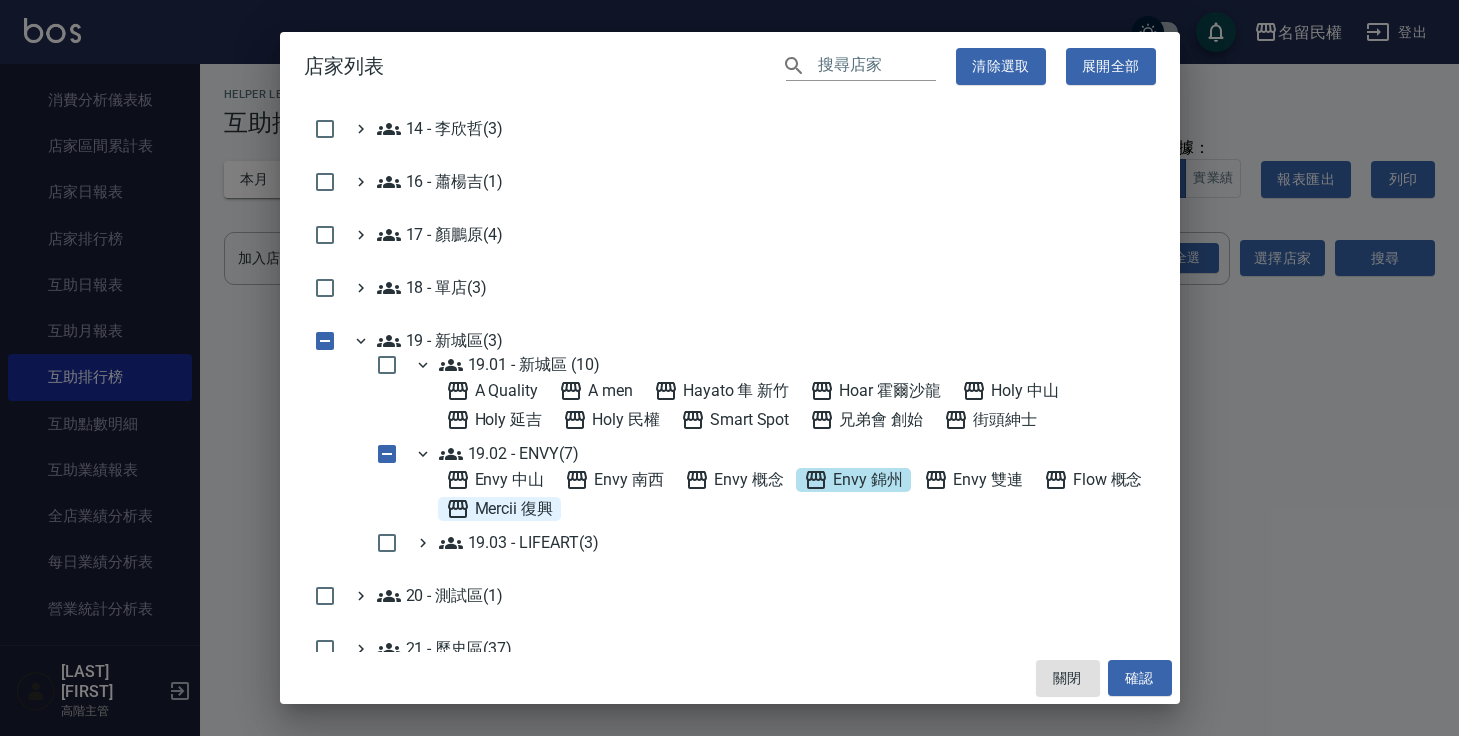 click 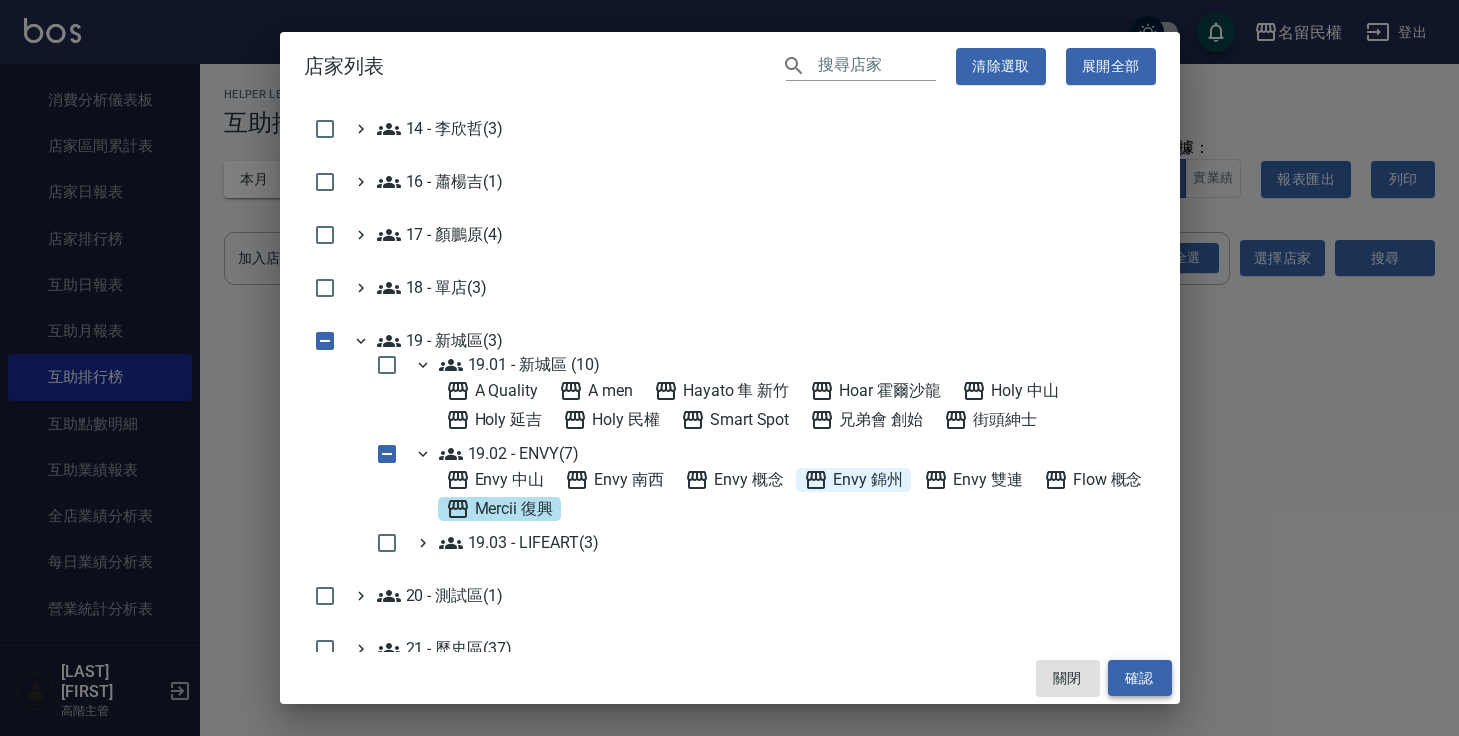 click on "確認" at bounding box center (1140, 678) 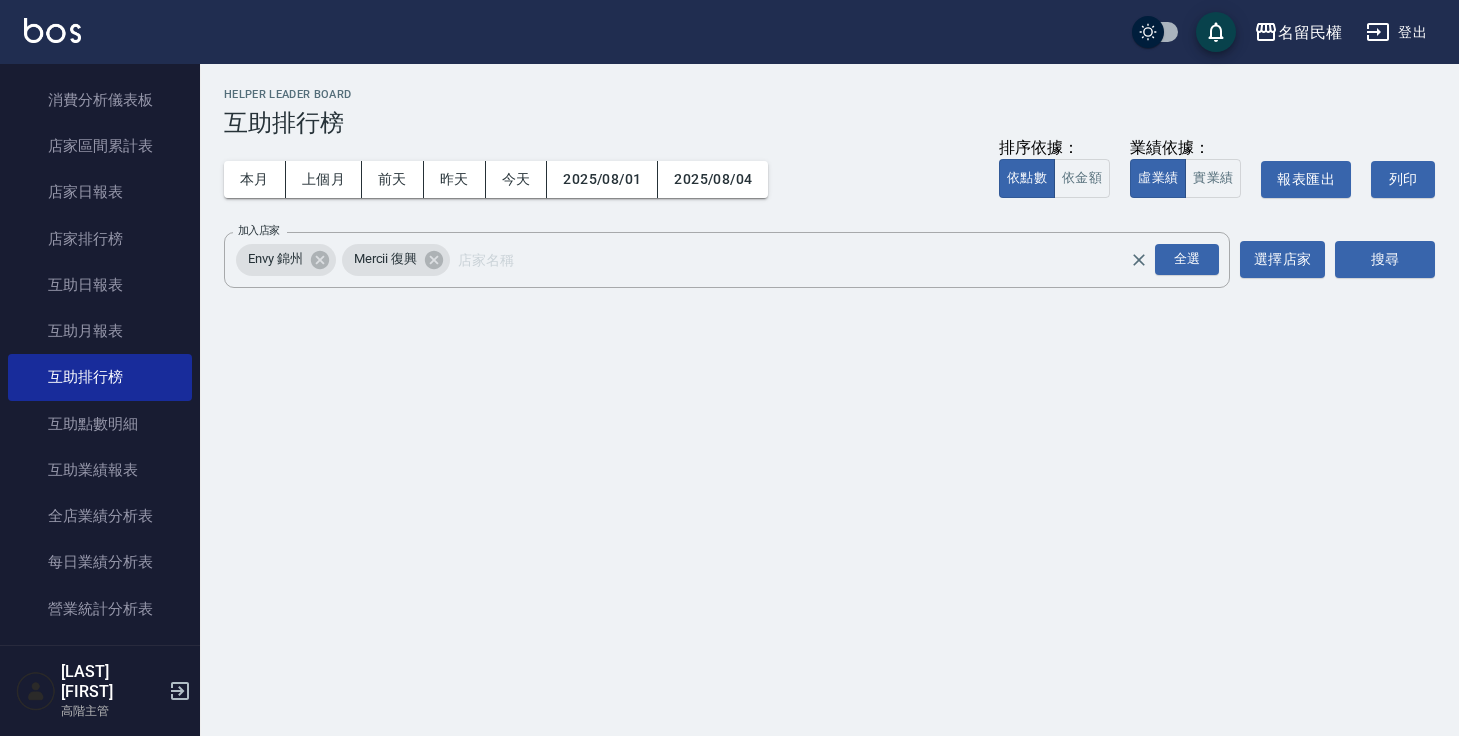 scroll, scrollTop: 0, scrollLeft: 0, axis: both 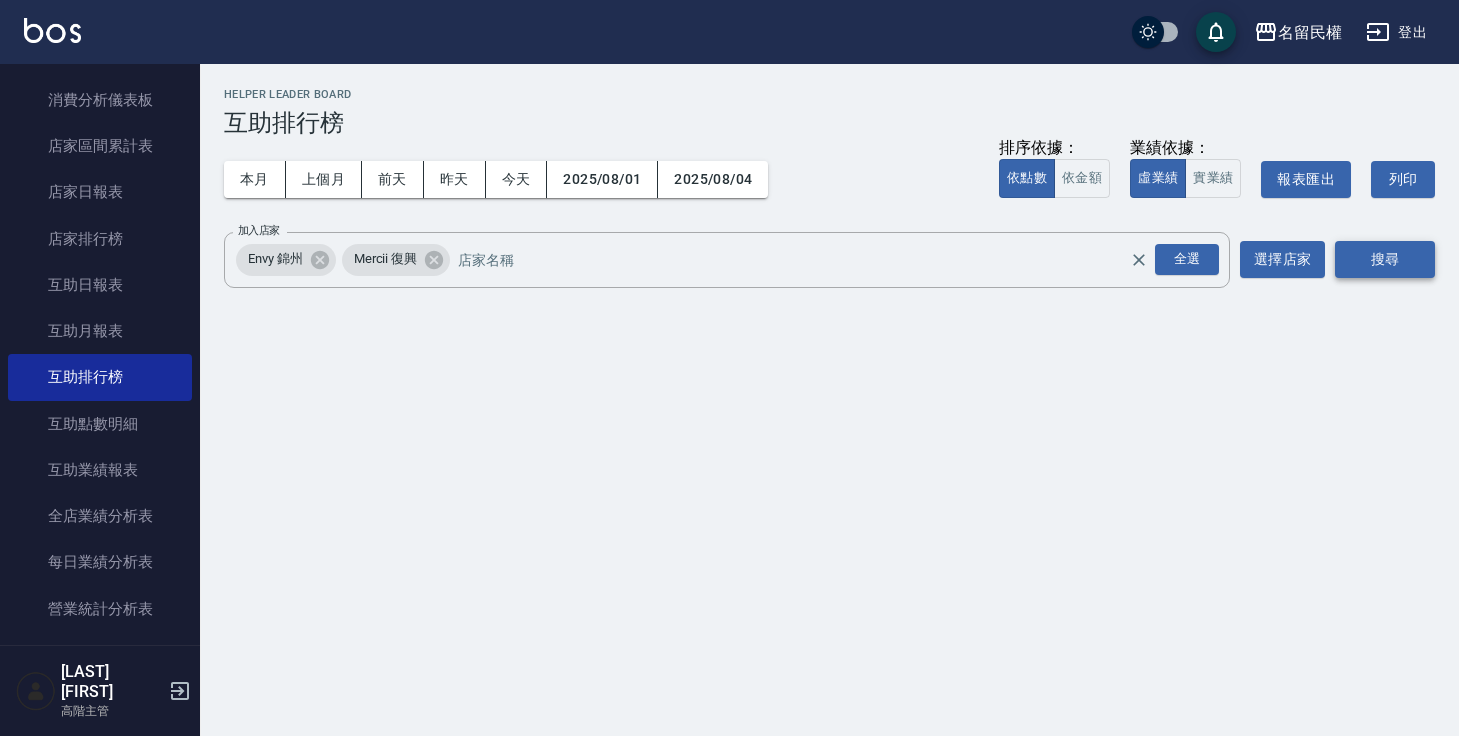 click on "搜尋" at bounding box center [1385, 259] 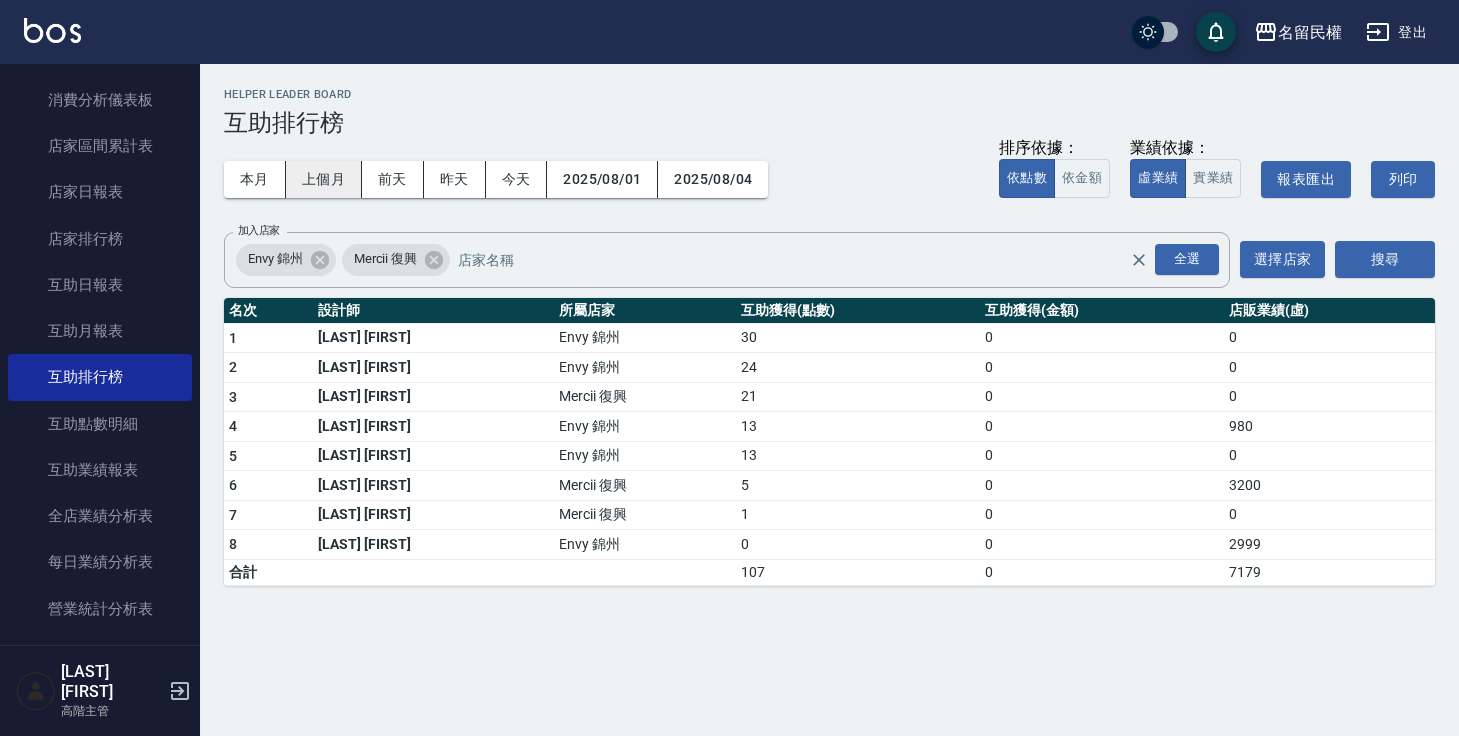click on "上個月" at bounding box center [324, 179] 